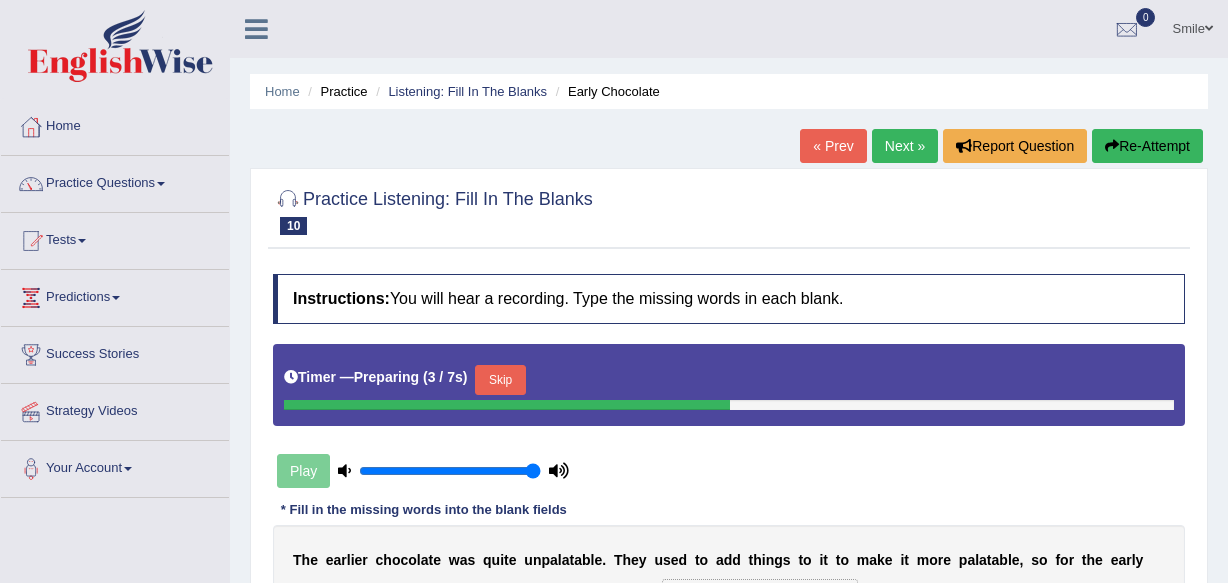 scroll, scrollTop: 0, scrollLeft: 0, axis: both 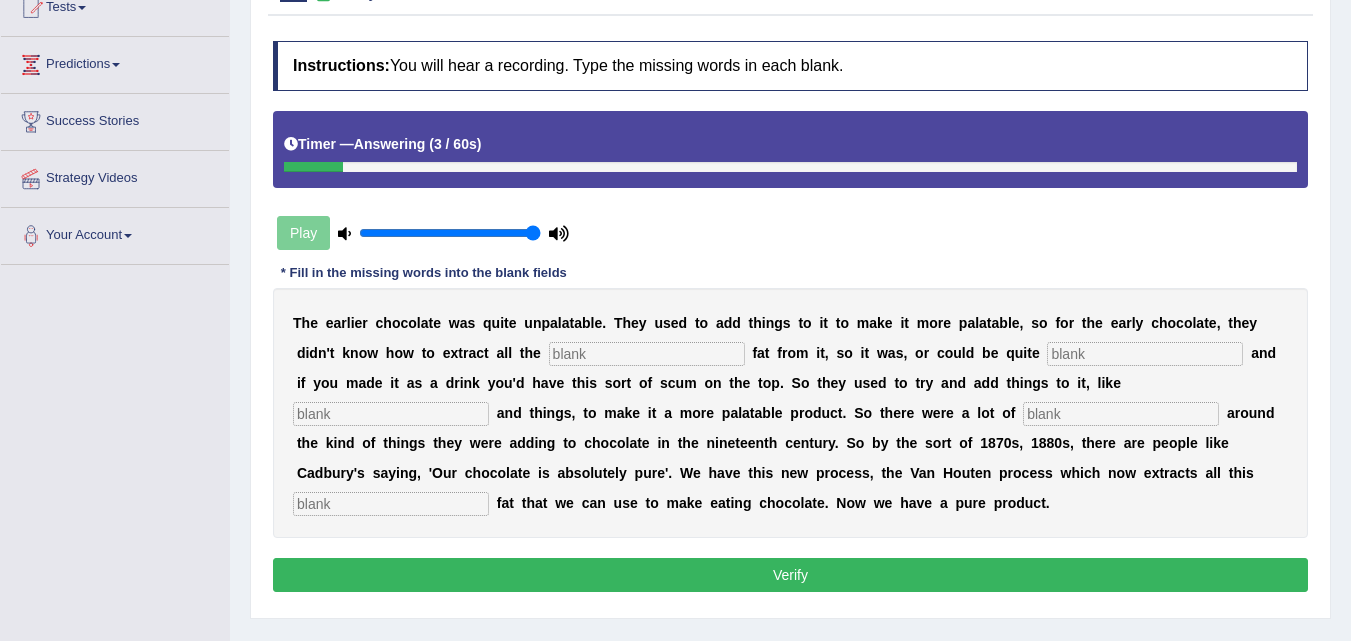 click at bounding box center [647, 354] 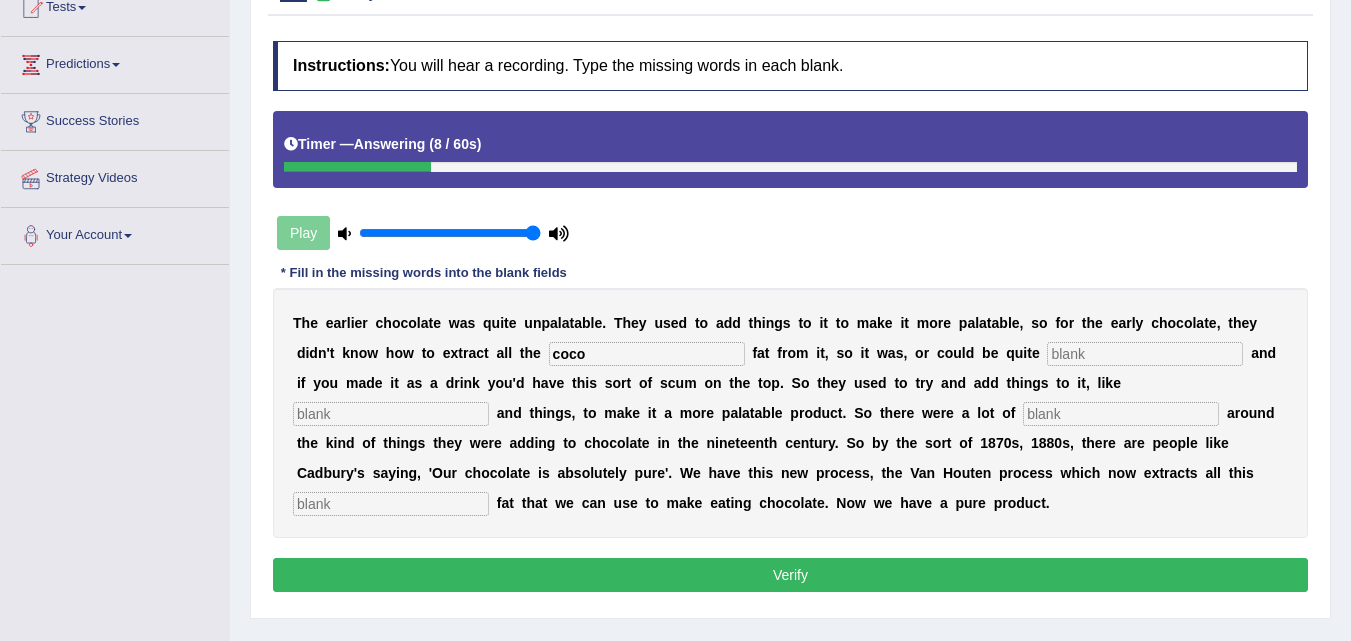 type on "coco" 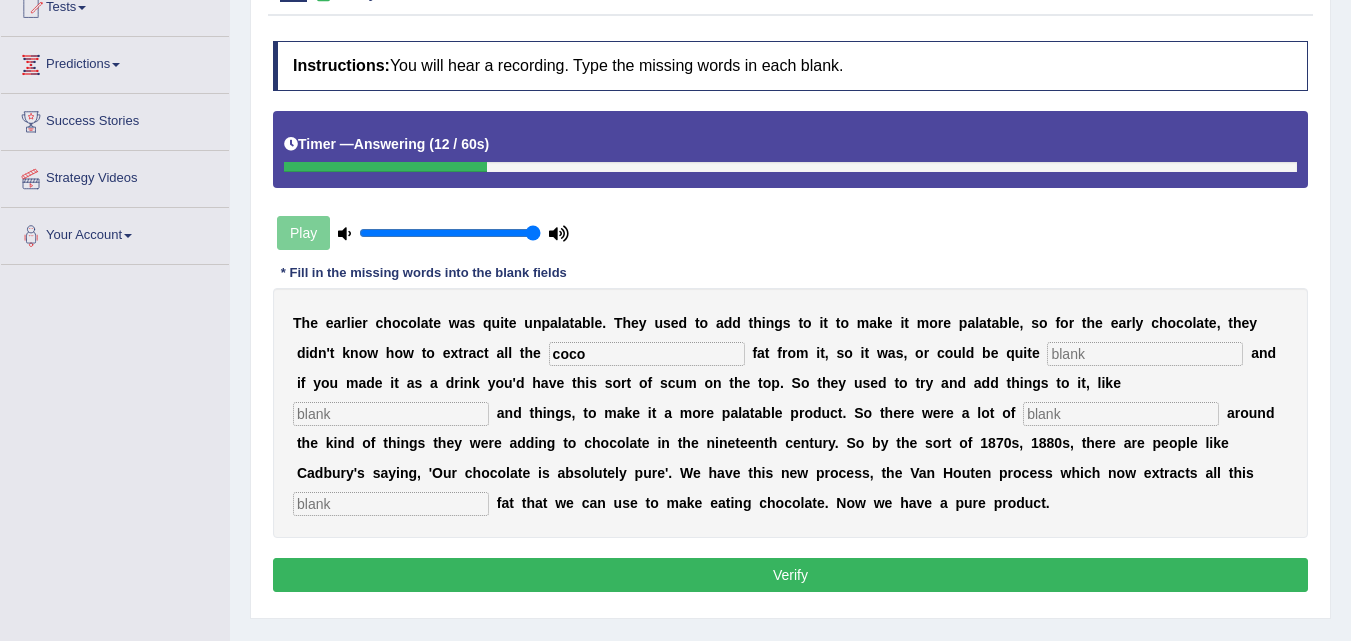 click at bounding box center (1145, 354) 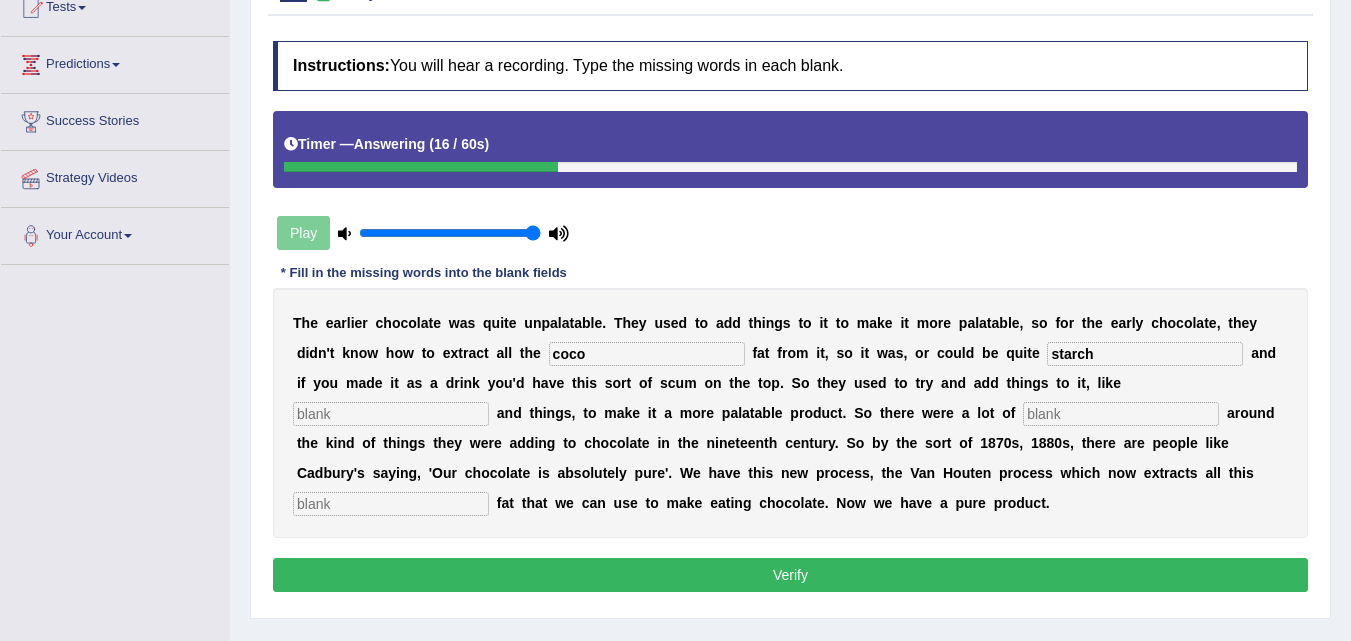 type on "starch" 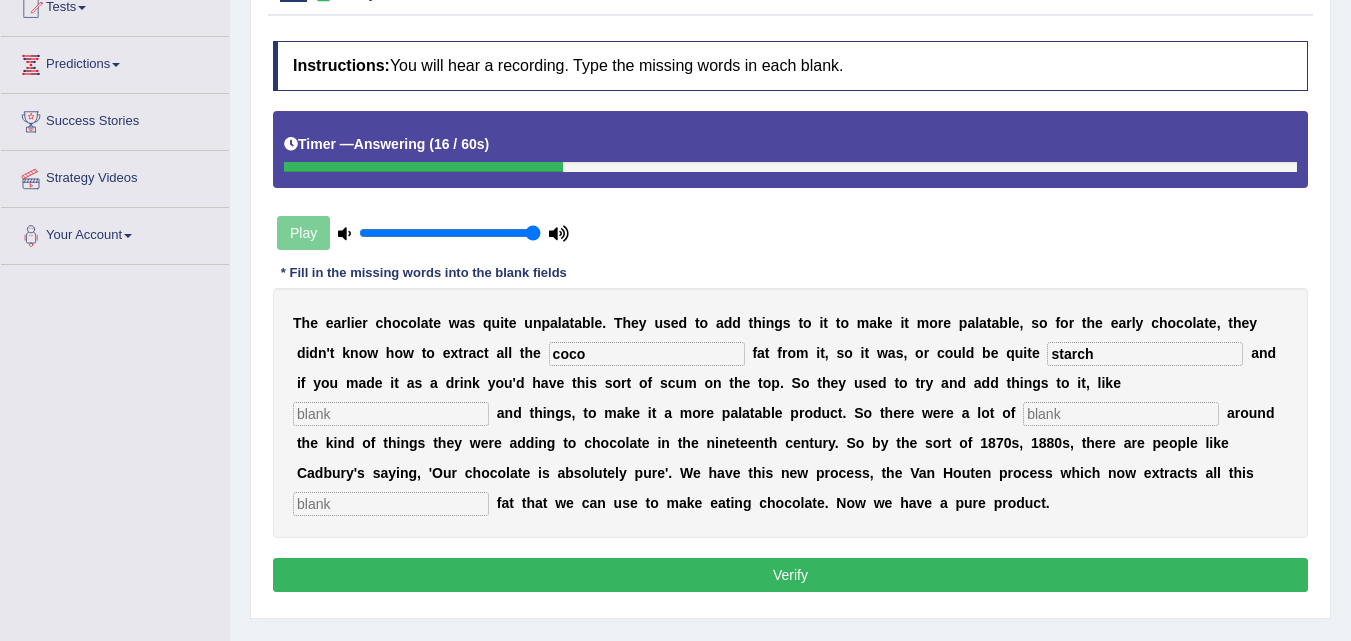 click at bounding box center (391, 414) 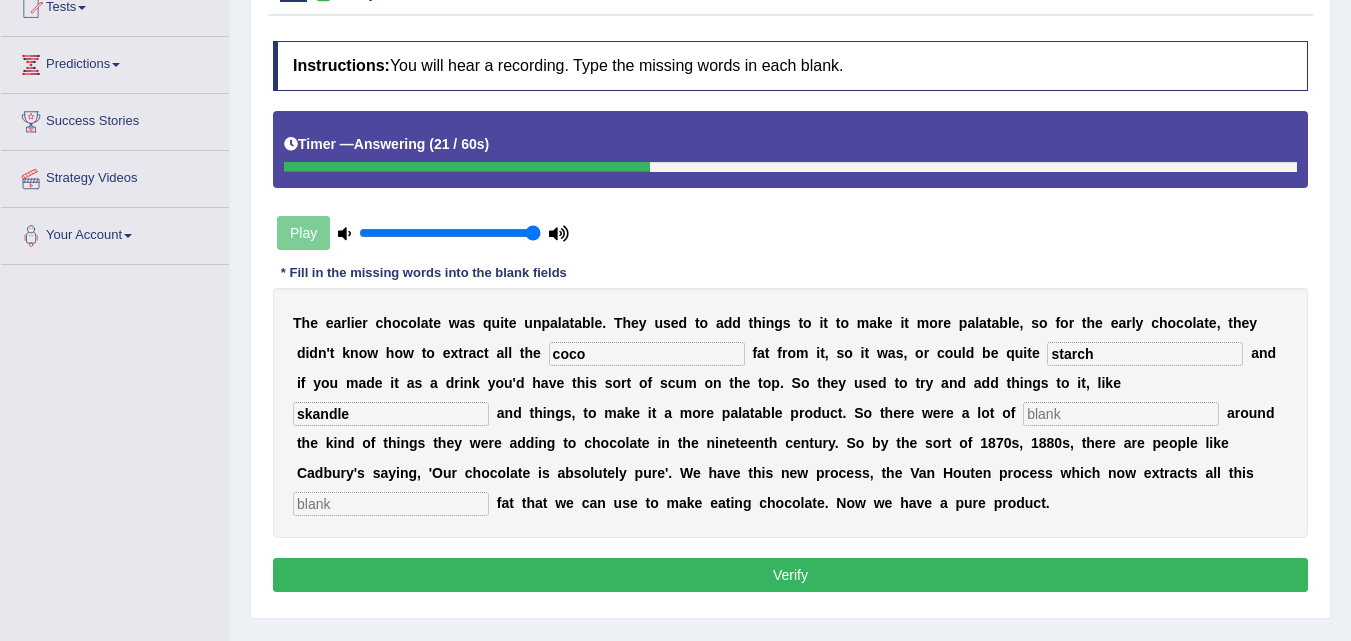 type on "skandle" 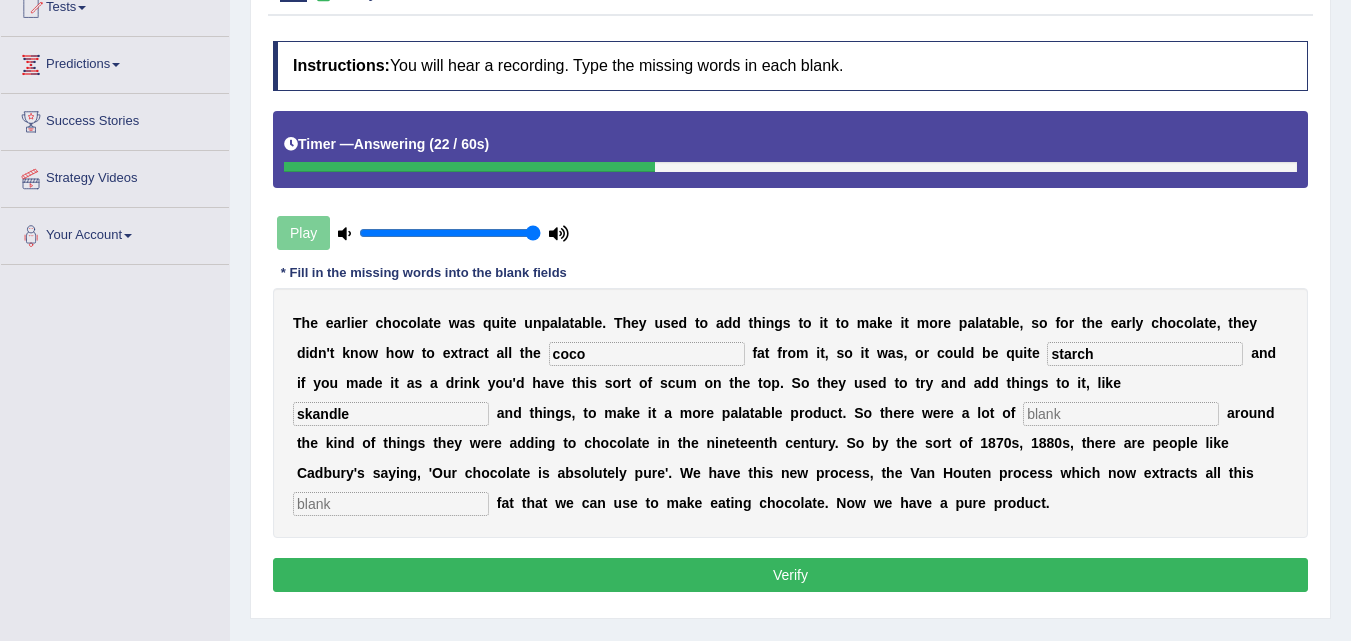 click at bounding box center (391, 504) 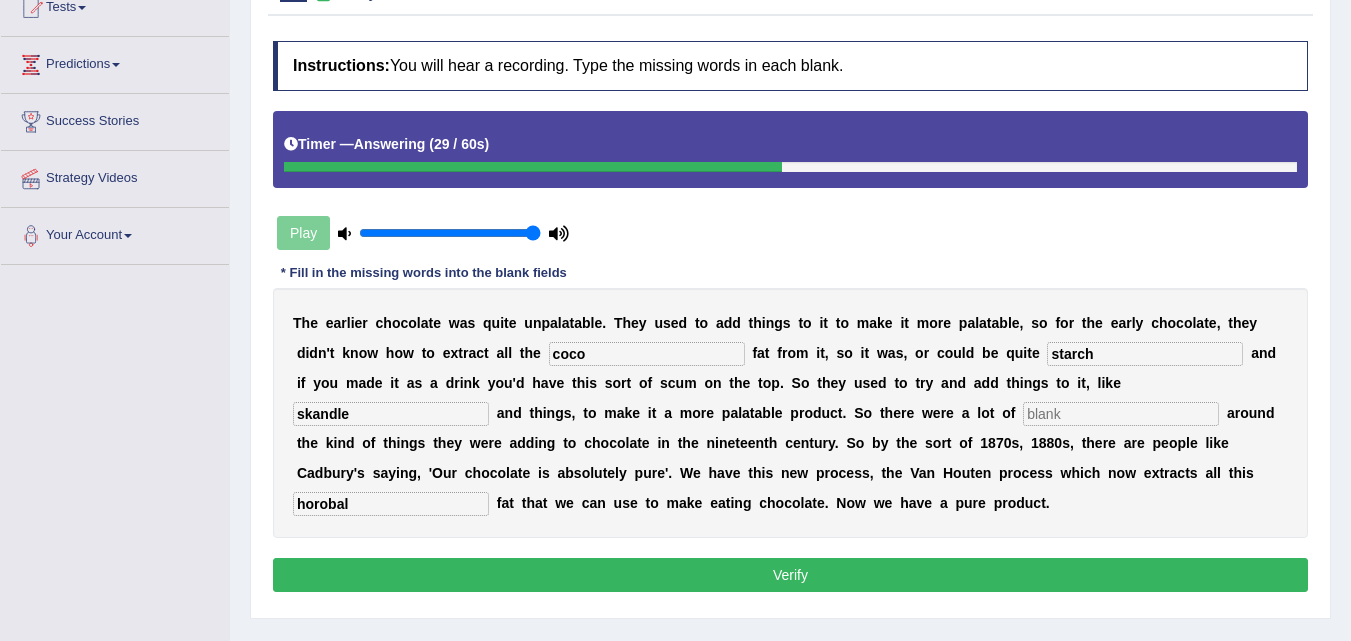 type on "horobal" 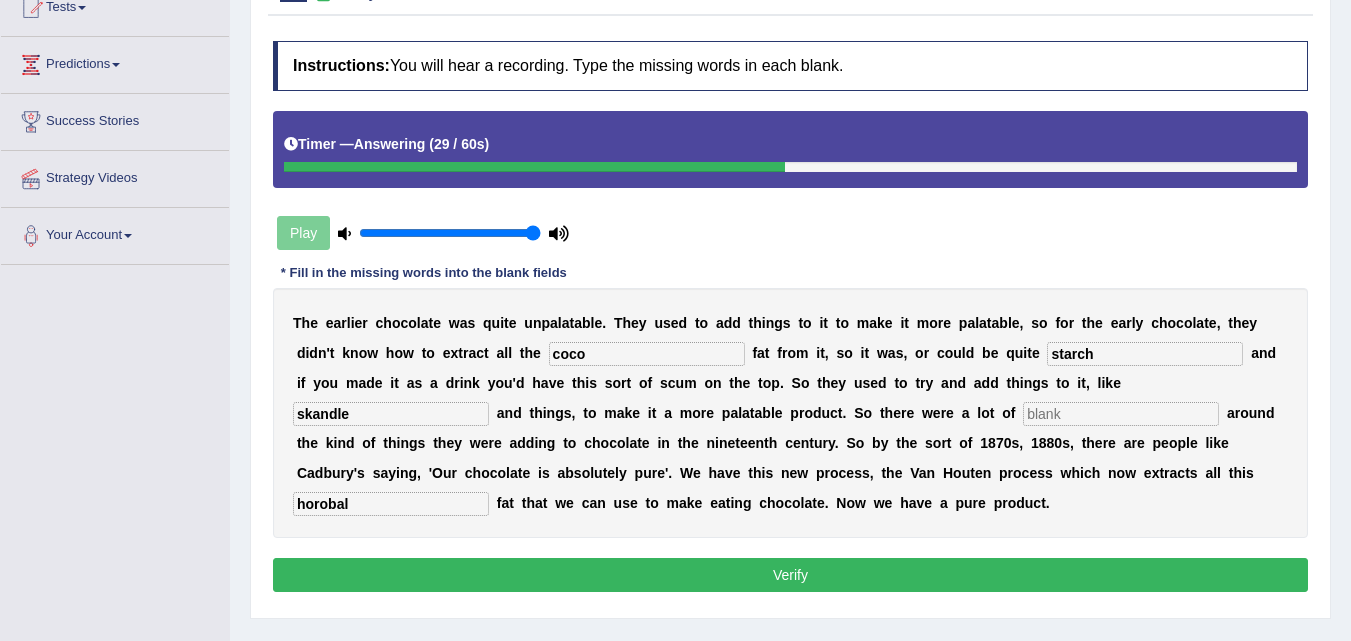 click at bounding box center (1121, 414) 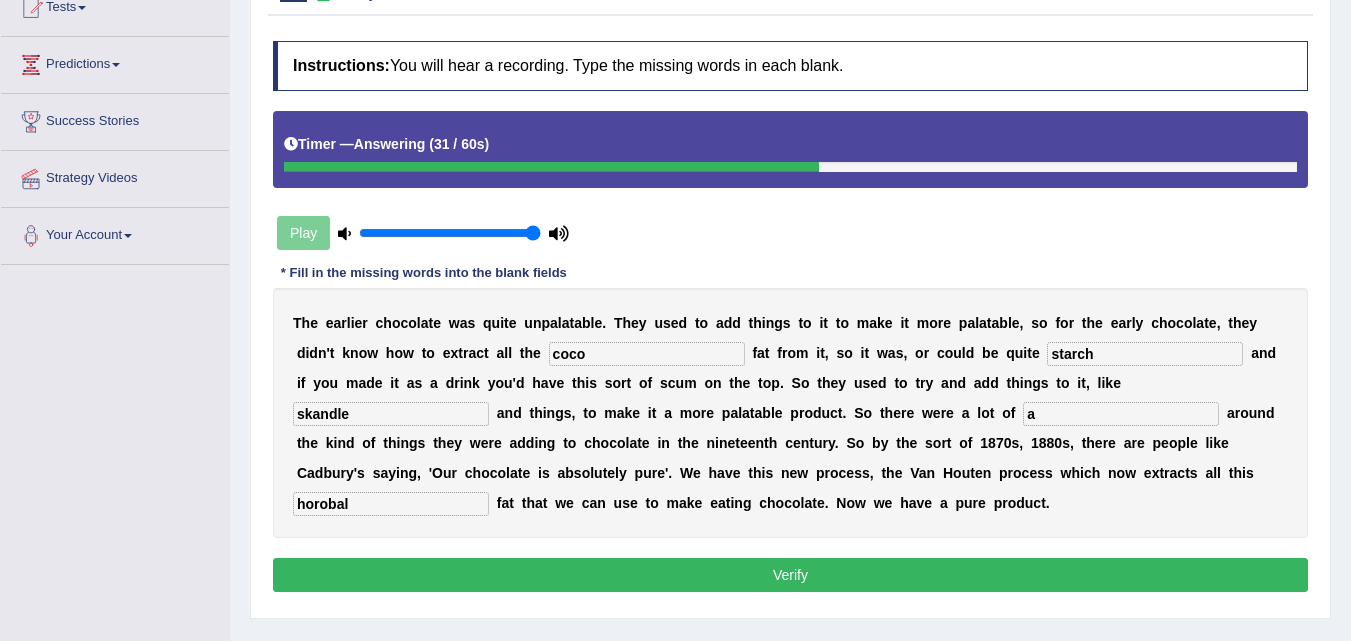 type on "a" 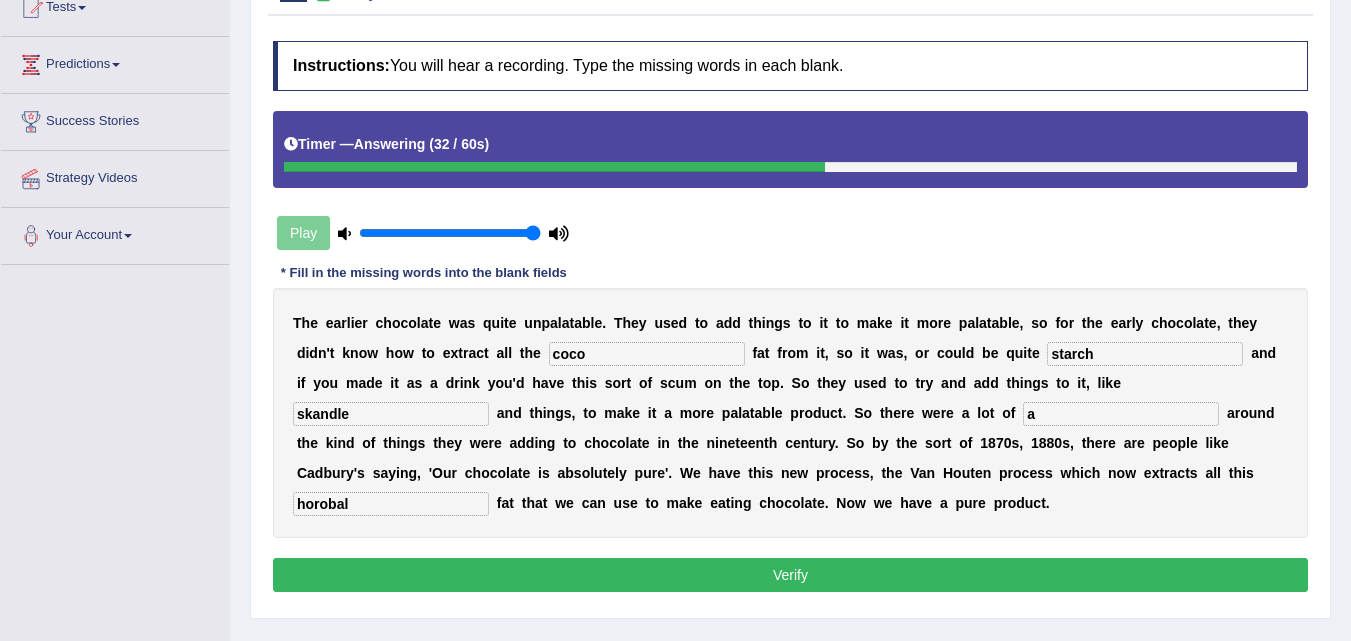 click on "Verify" at bounding box center (790, 575) 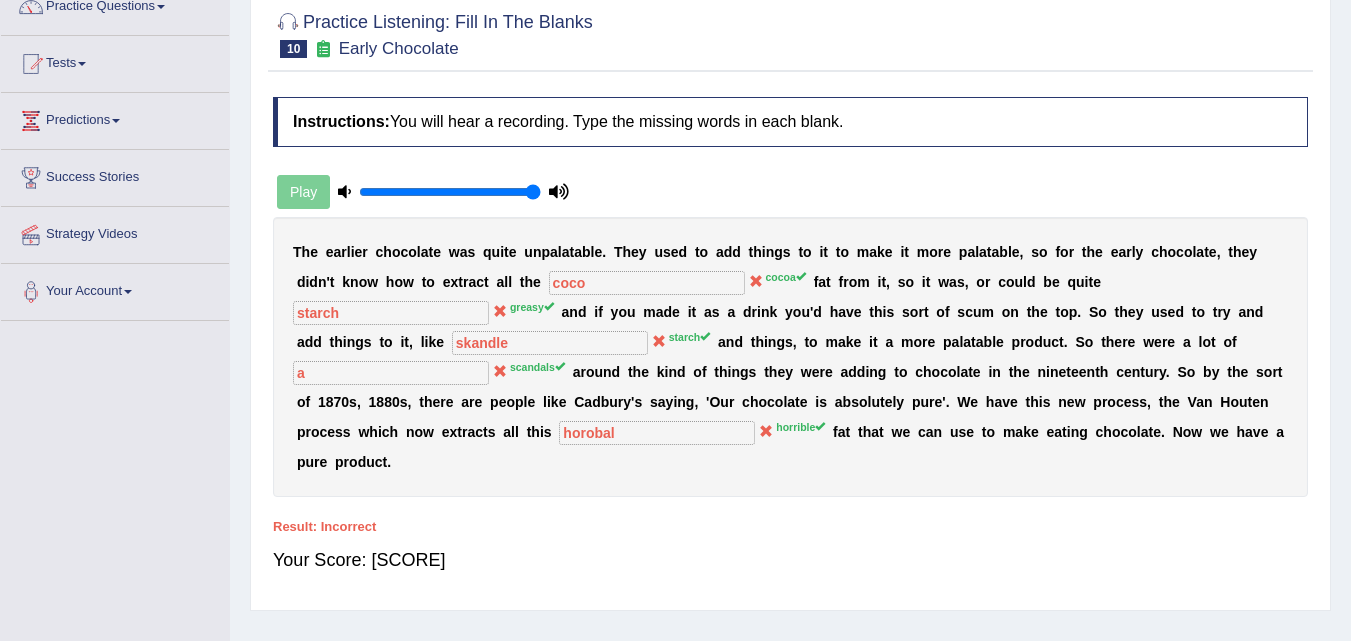 scroll, scrollTop: 0, scrollLeft: 0, axis: both 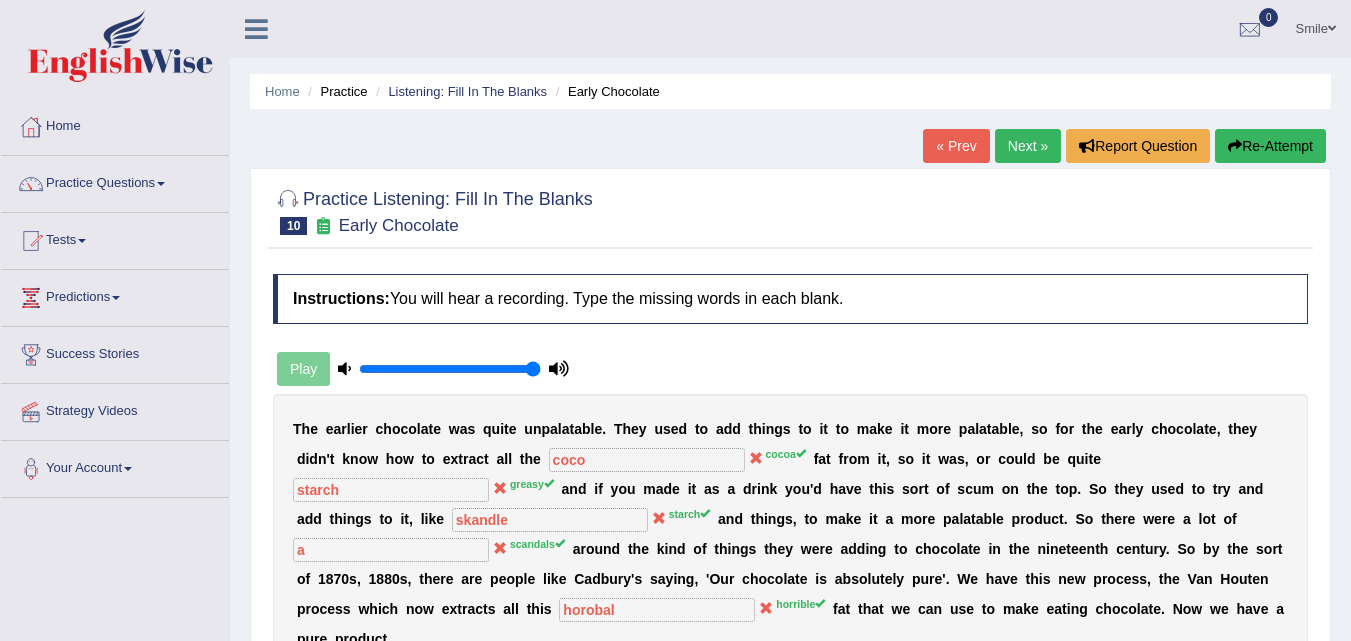 click on "Re-Attempt" at bounding box center [1270, 146] 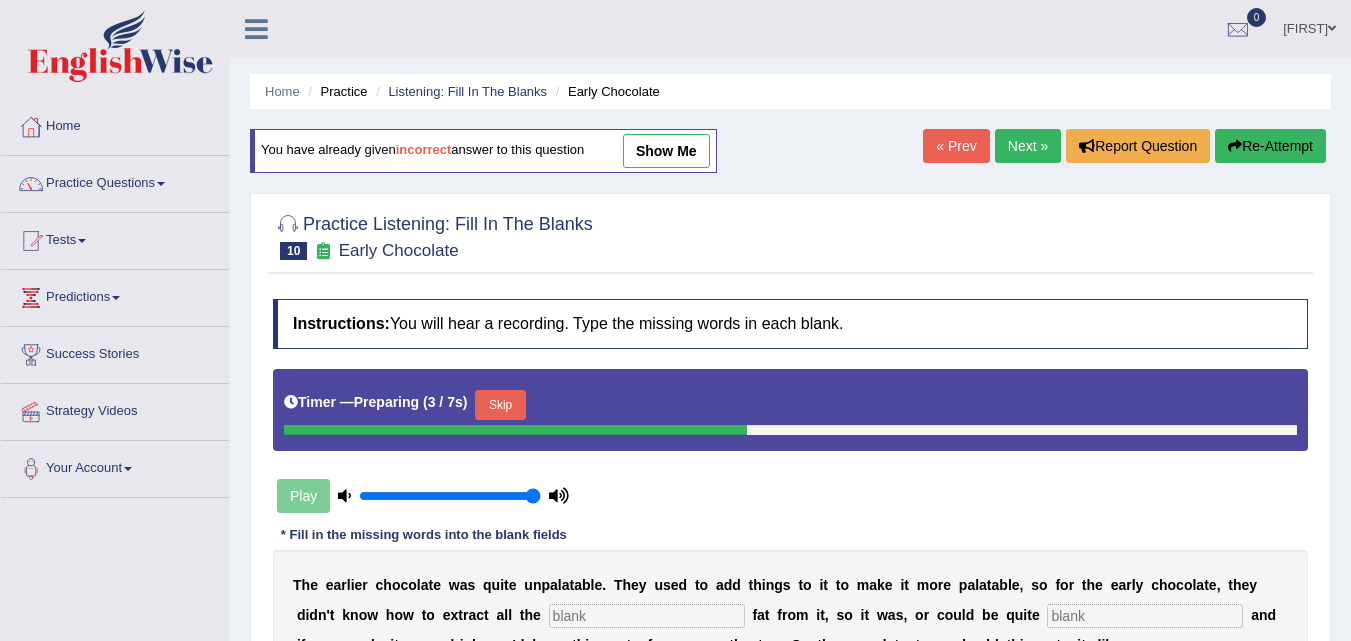 scroll, scrollTop: 0, scrollLeft: 0, axis: both 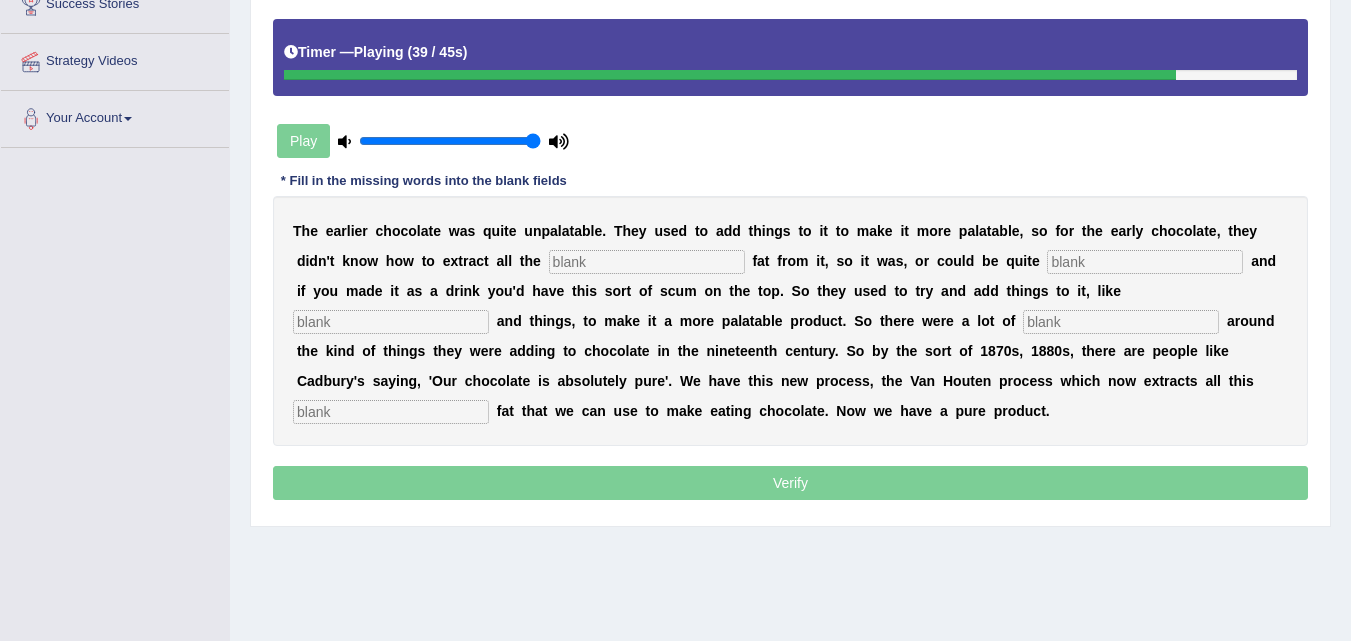 click at bounding box center (647, 262) 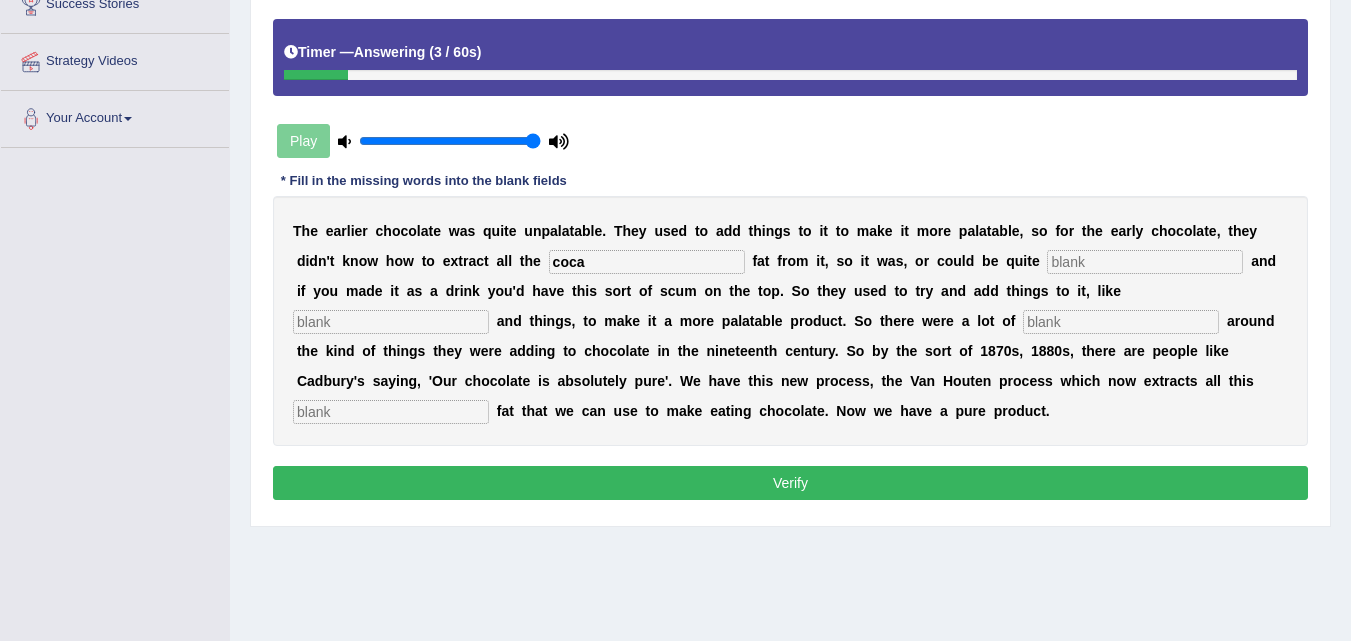 type on "coca" 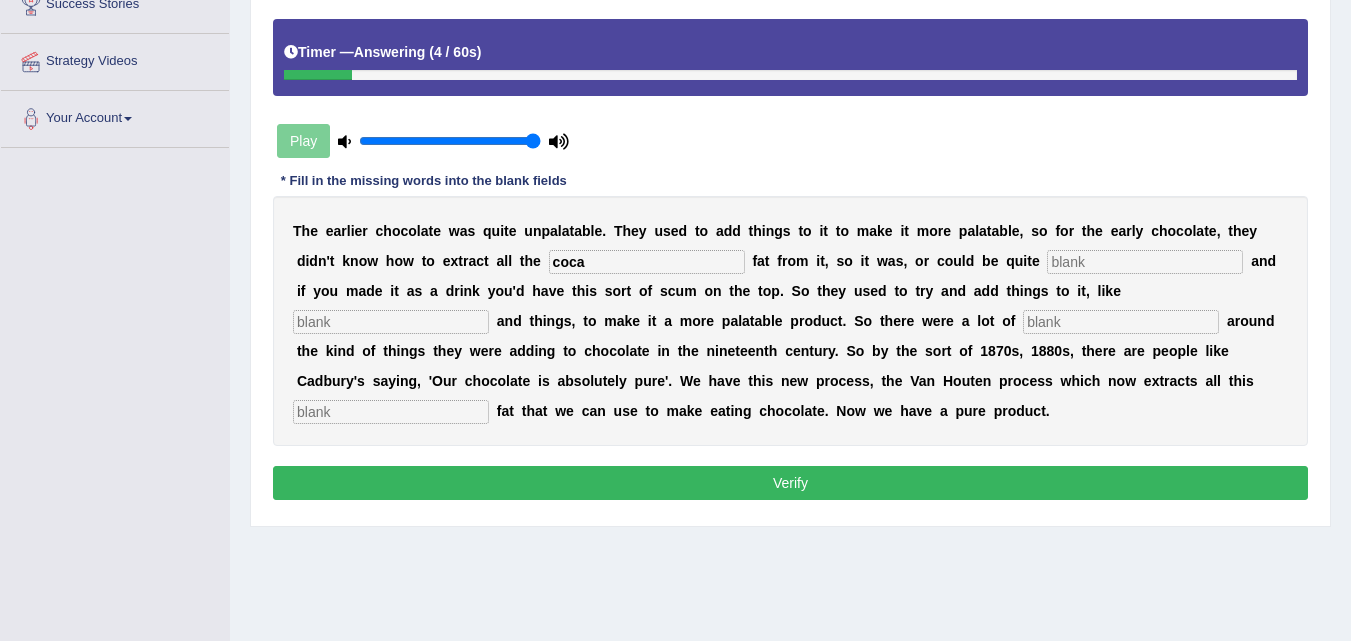 click at bounding box center [1145, 262] 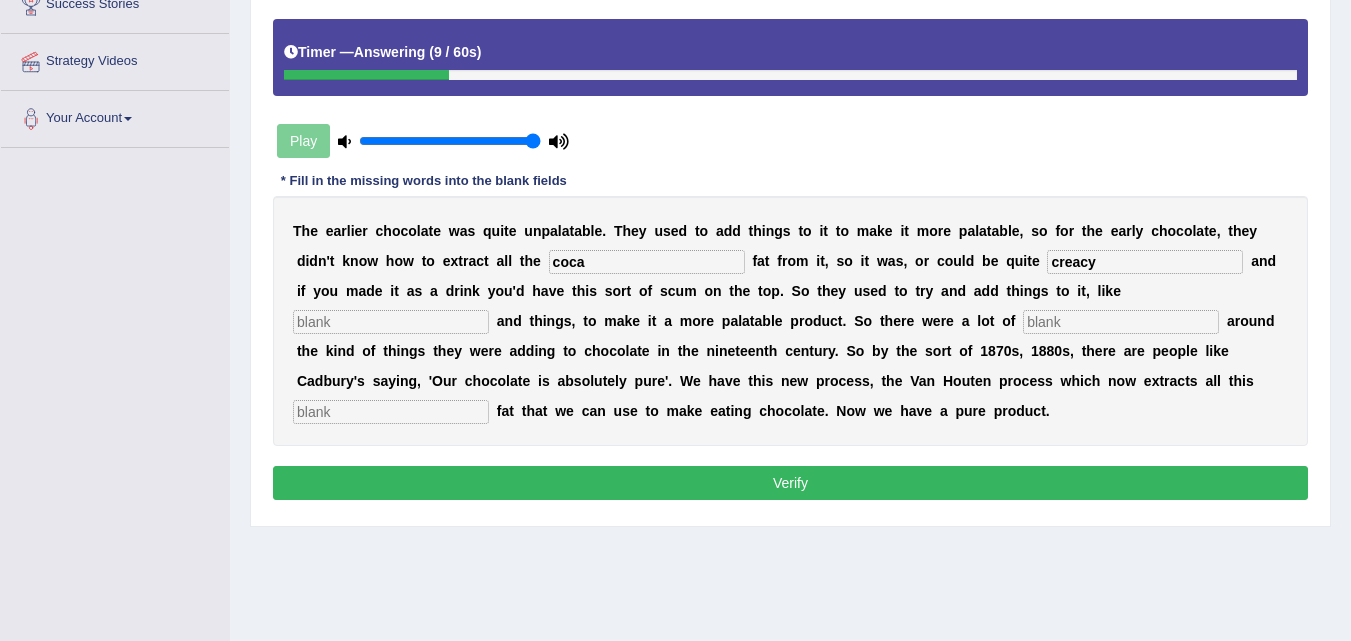 type on "creacy" 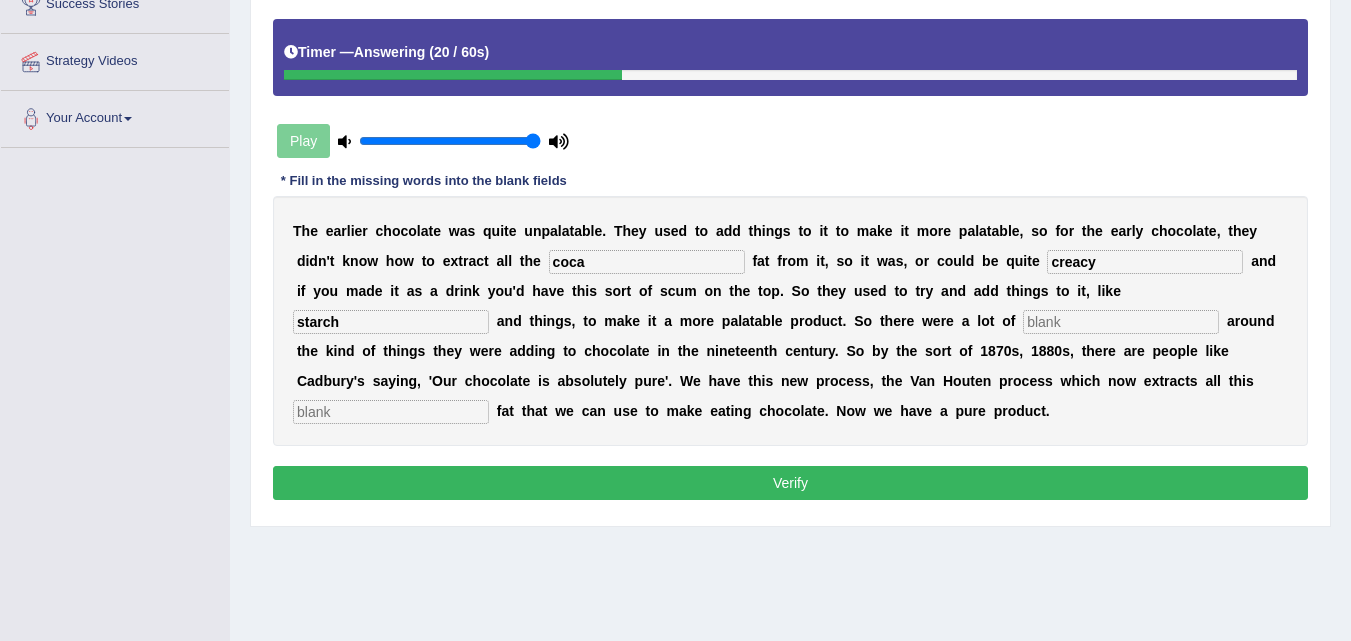 type on "starch" 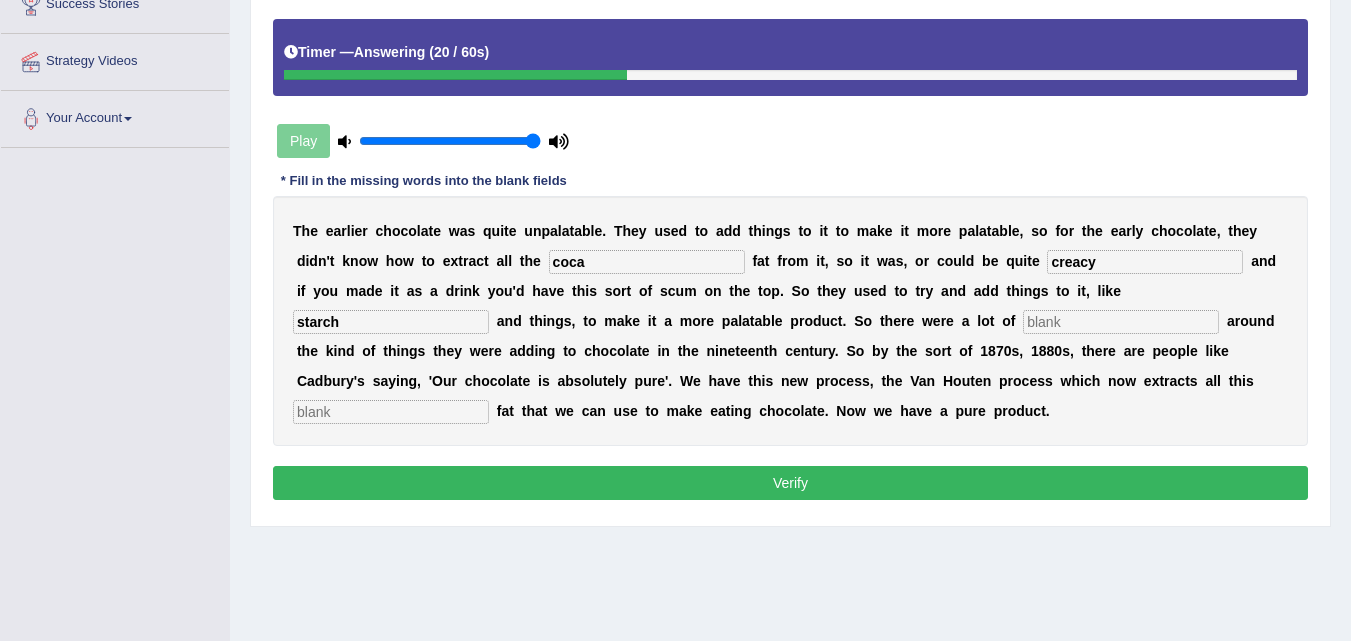 click at bounding box center [1121, 322] 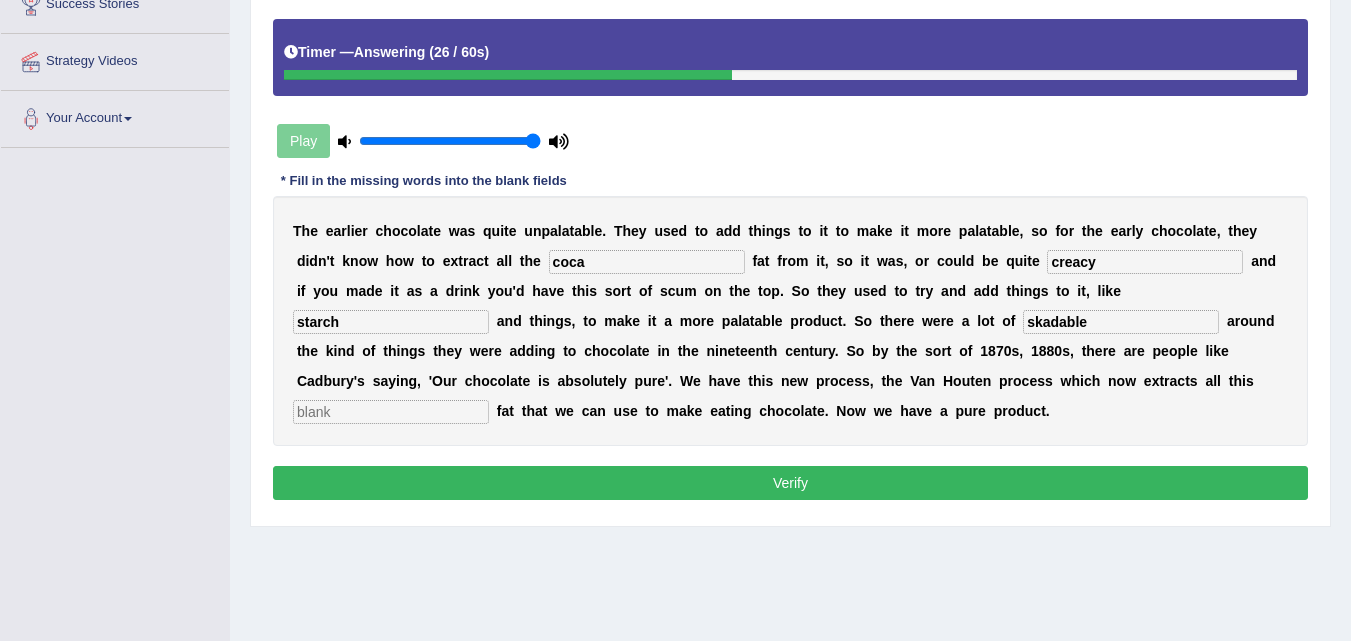 type on "skadable" 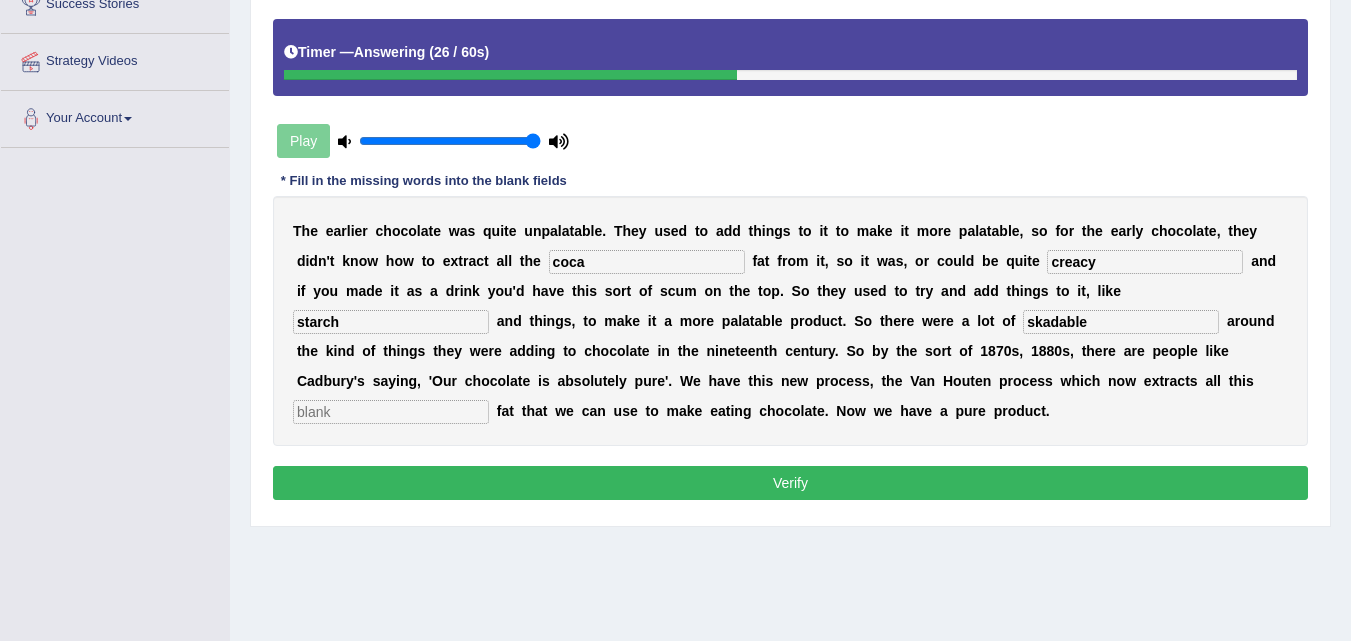 click at bounding box center (391, 412) 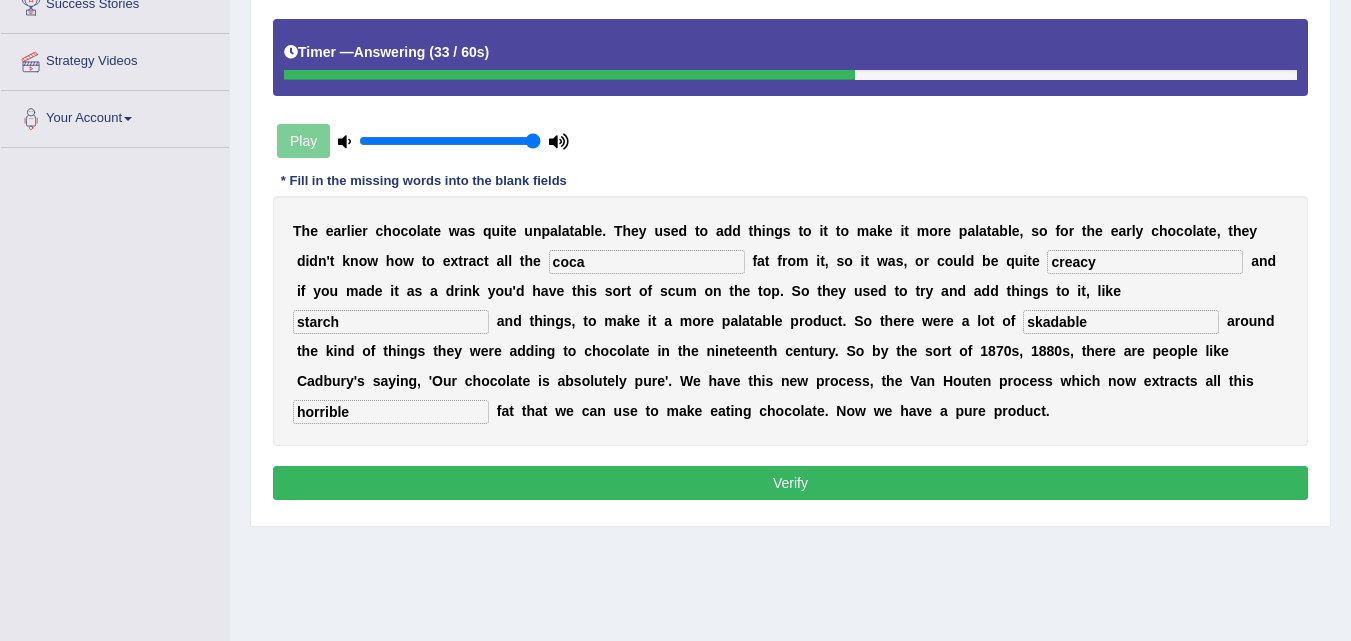 type on "horrible" 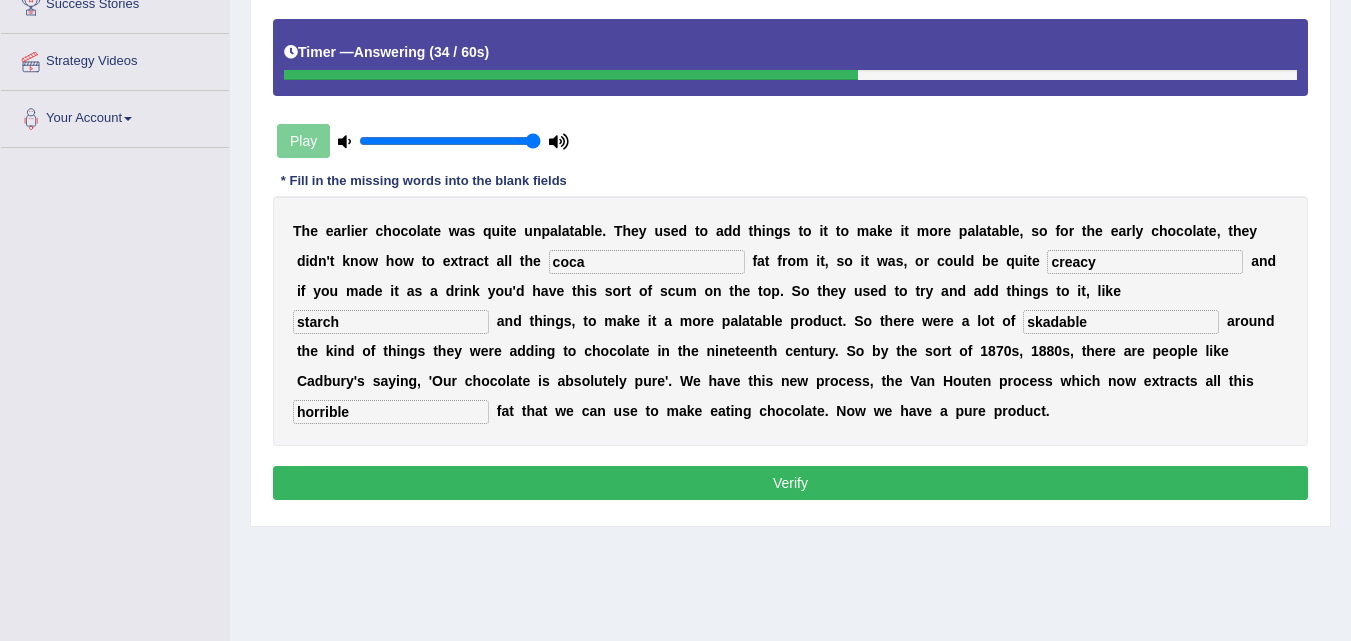 click on "Verify" at bounding box center (790, 483) 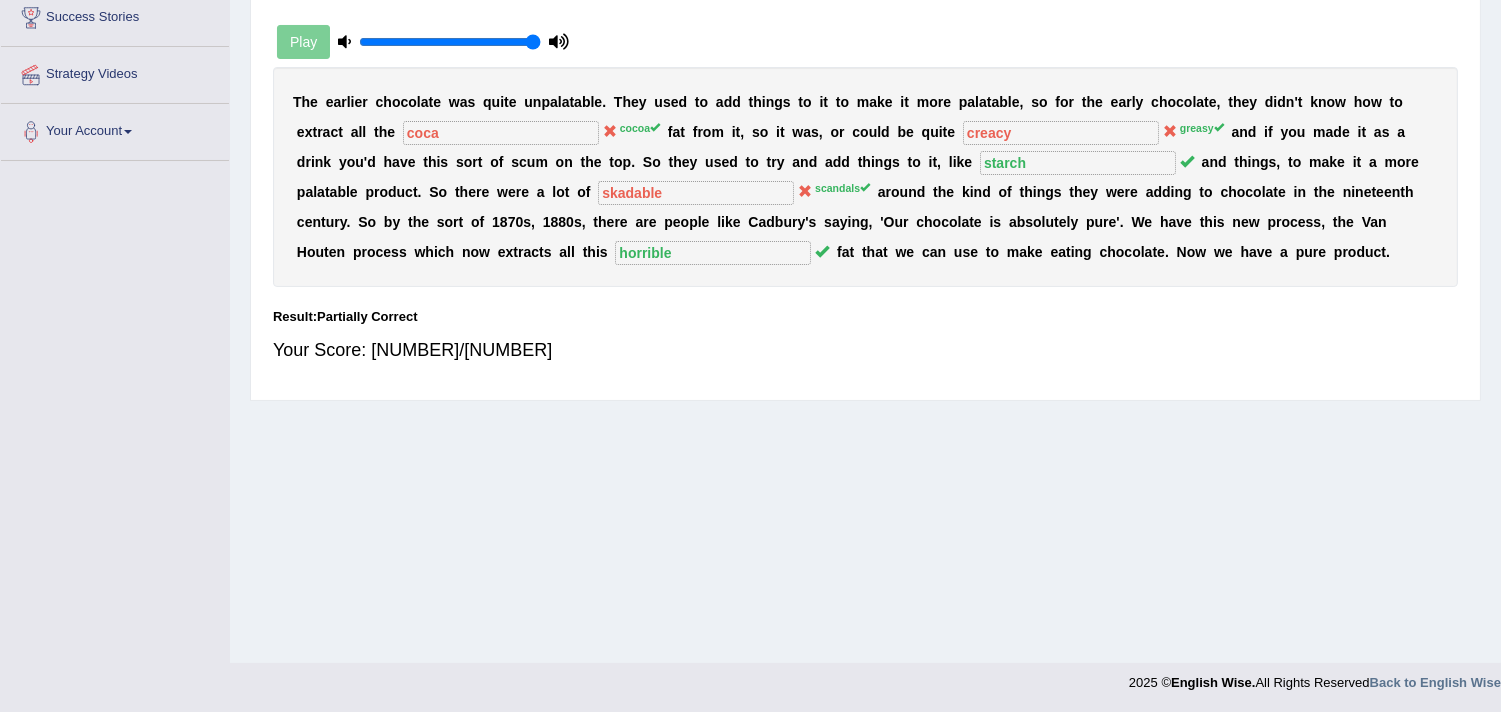 scroll, scrollTop: 0, scrollLeft: 0, axis: both 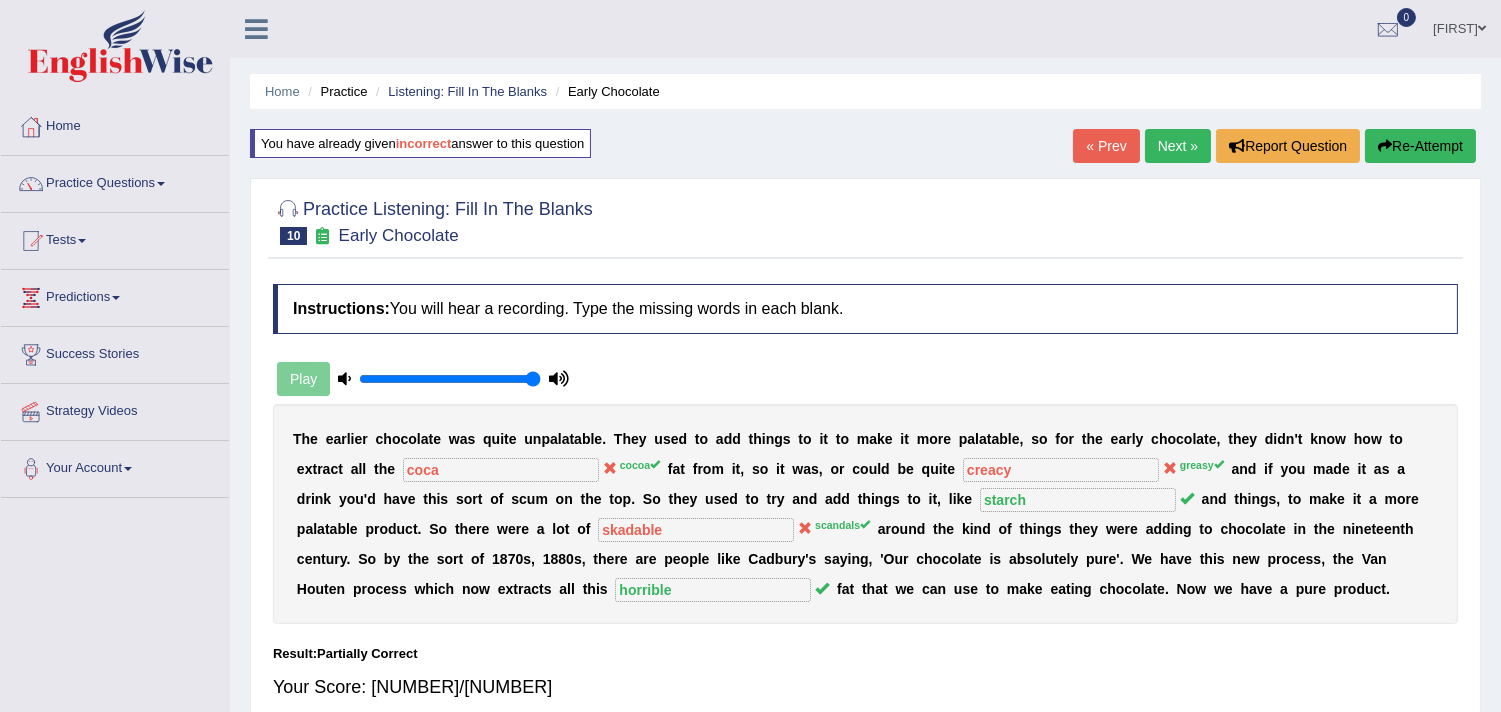 click on "Next »" at bounding box center (1178, 146) 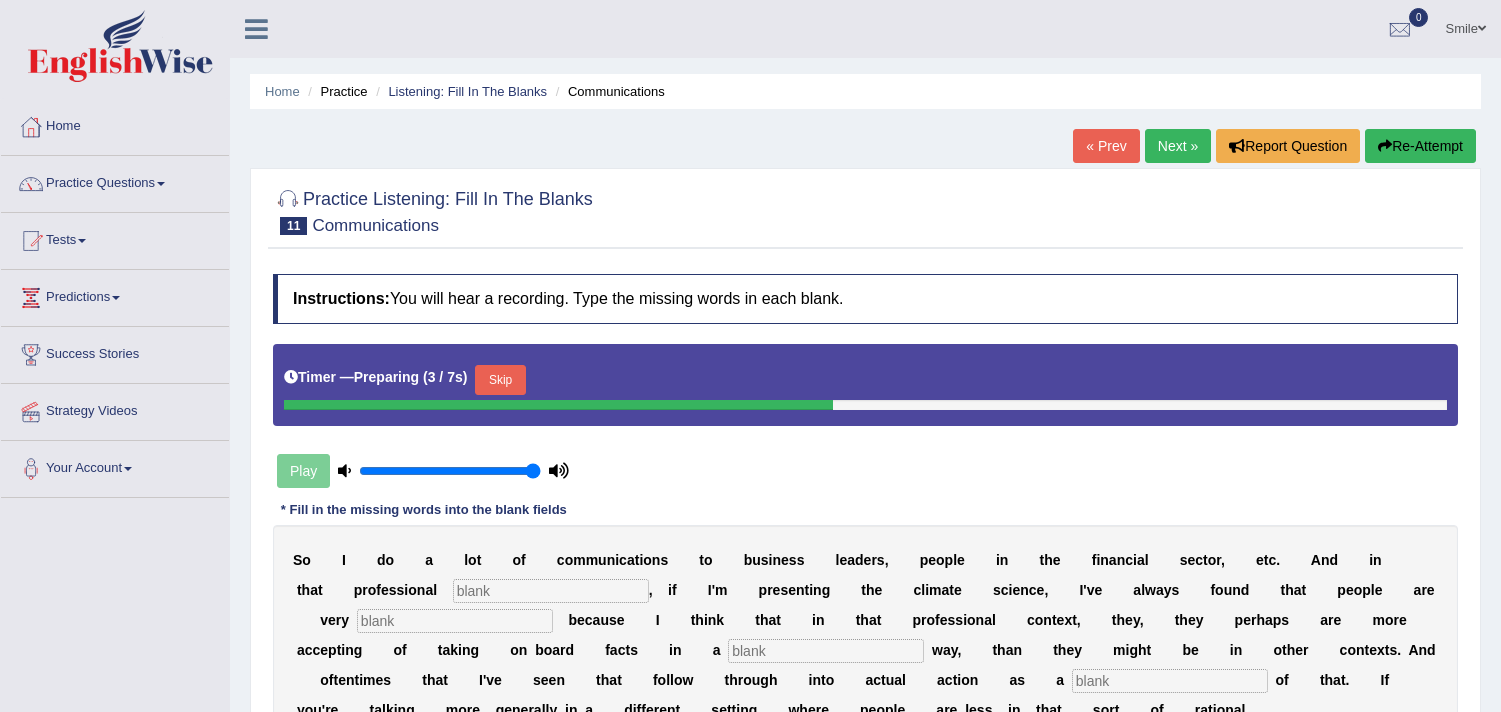 scroll, scrollTop: 320, scrollLeft: 0, axis: vertical 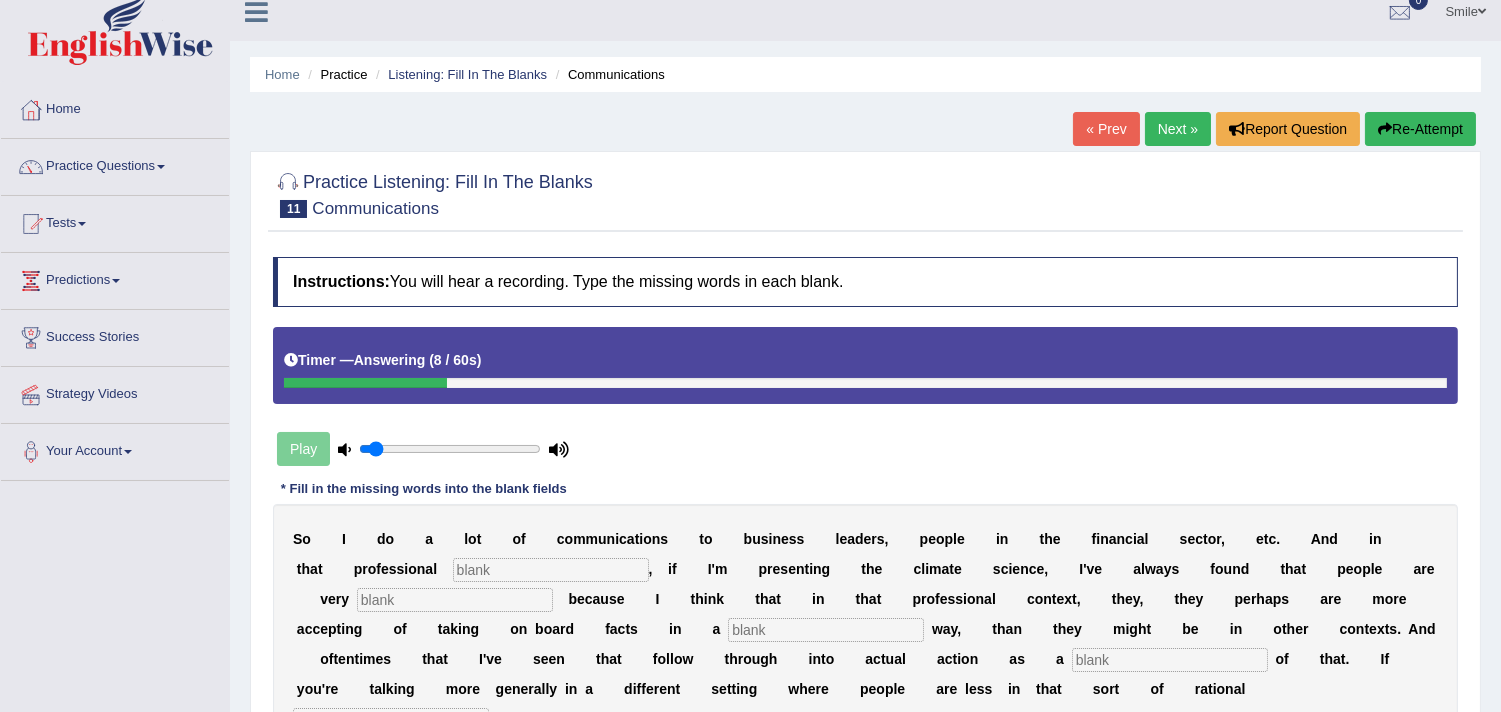 click at bounding box center (450, 449) 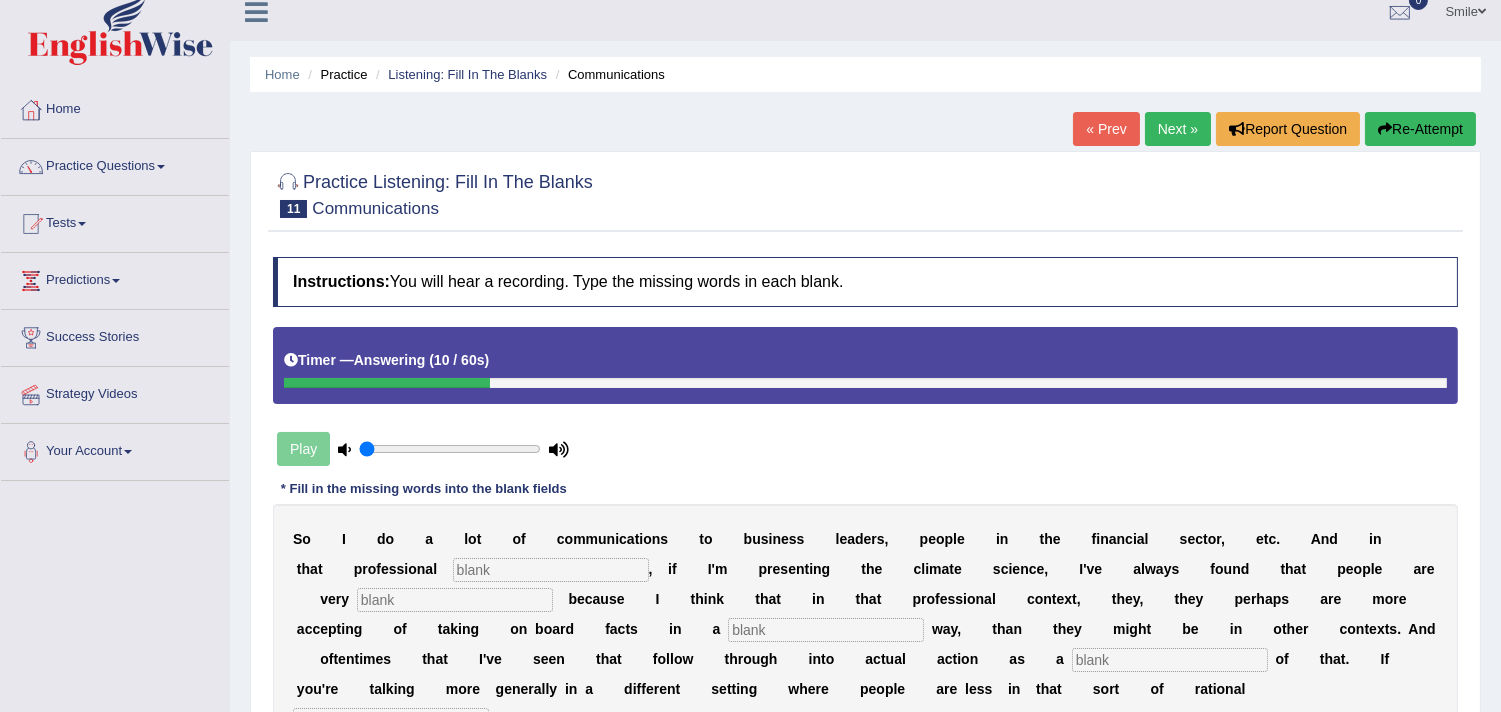 type on "0.05" 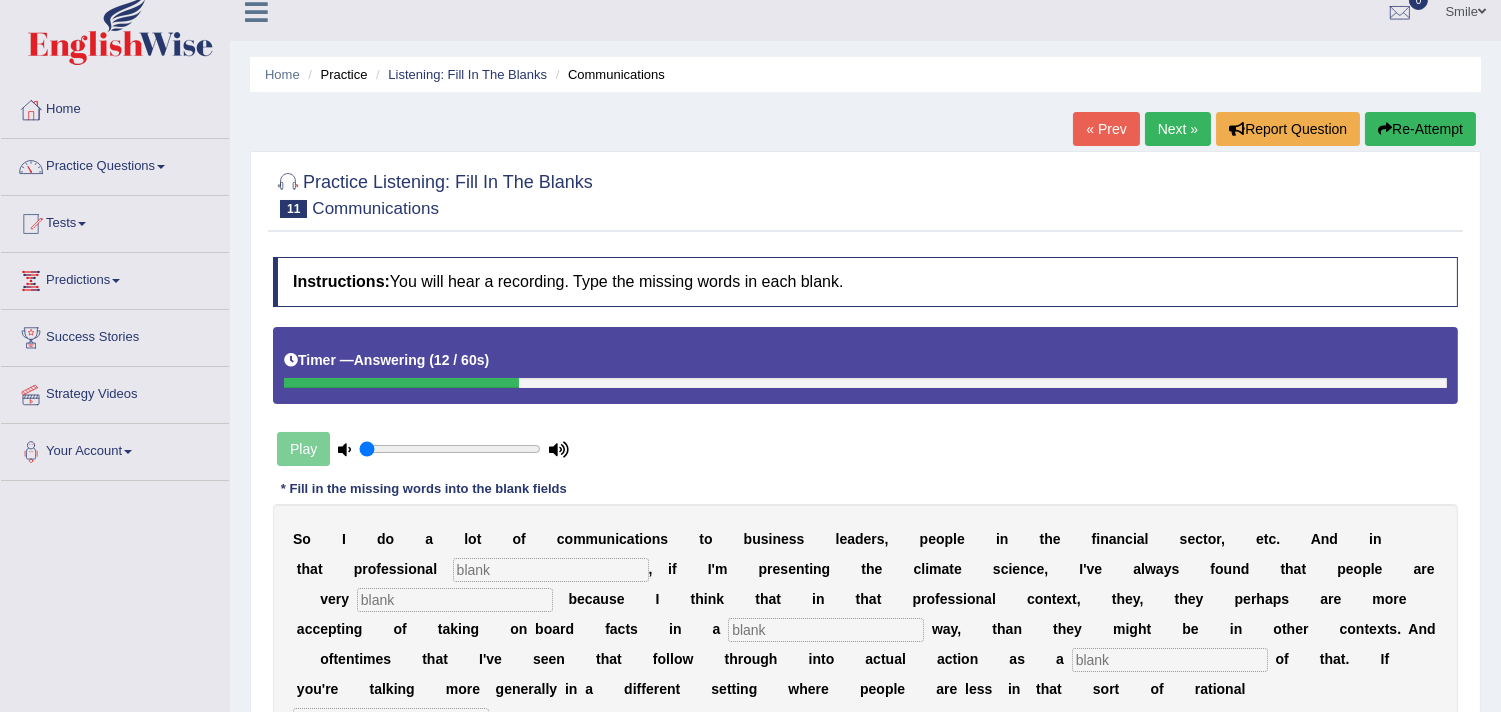 click on "Play" at bounding box center (423, 449) 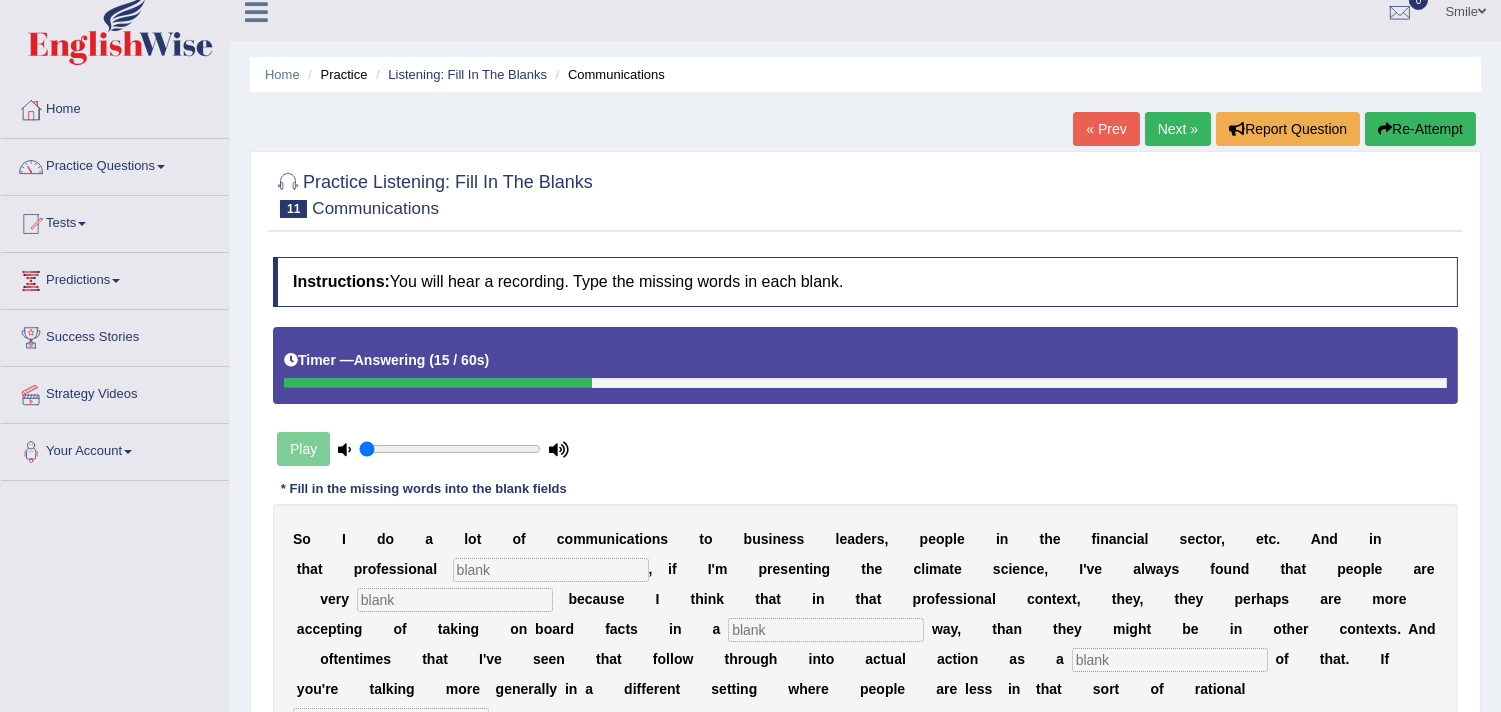 click on "Re-Attempt" at bounding box center [1420, 129] 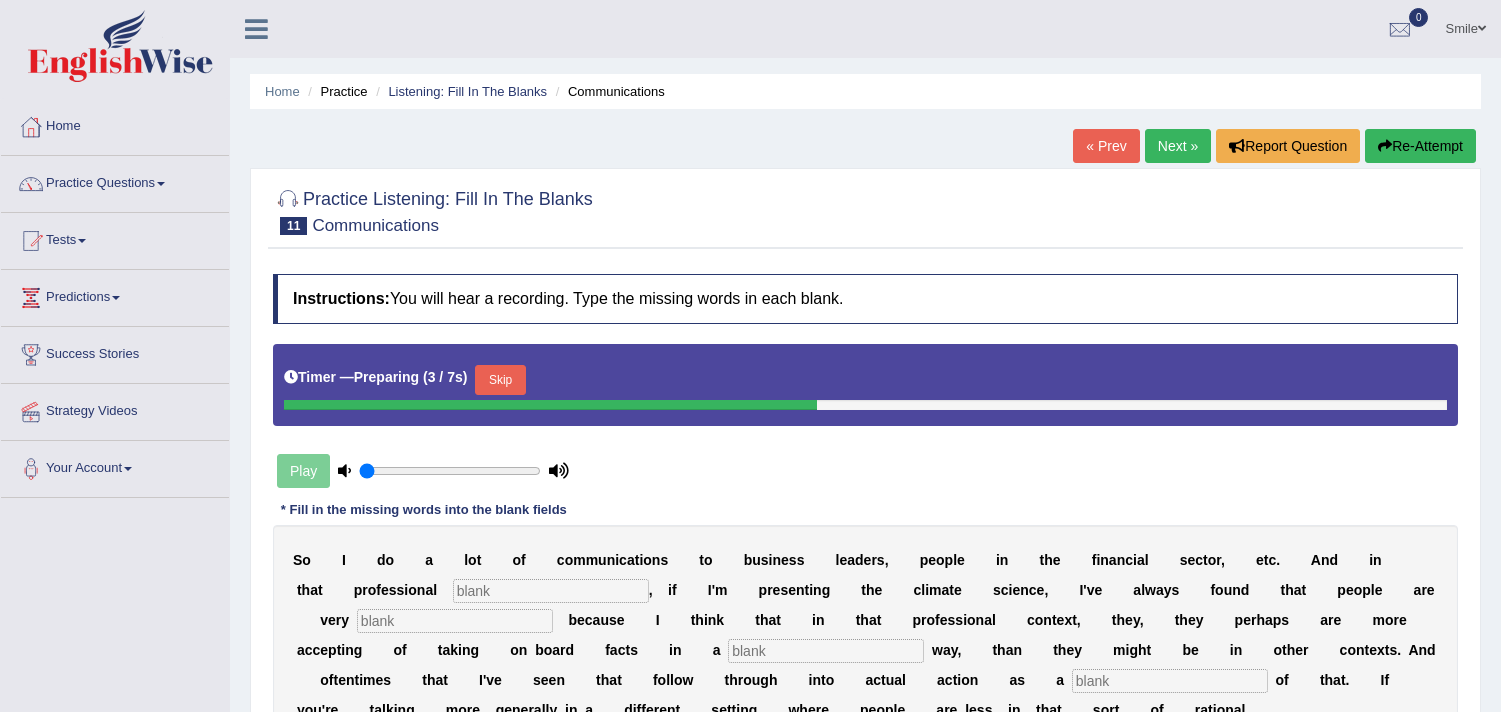 scroll, scrollTop: 268, scrollLeft: 0, axis: vertical 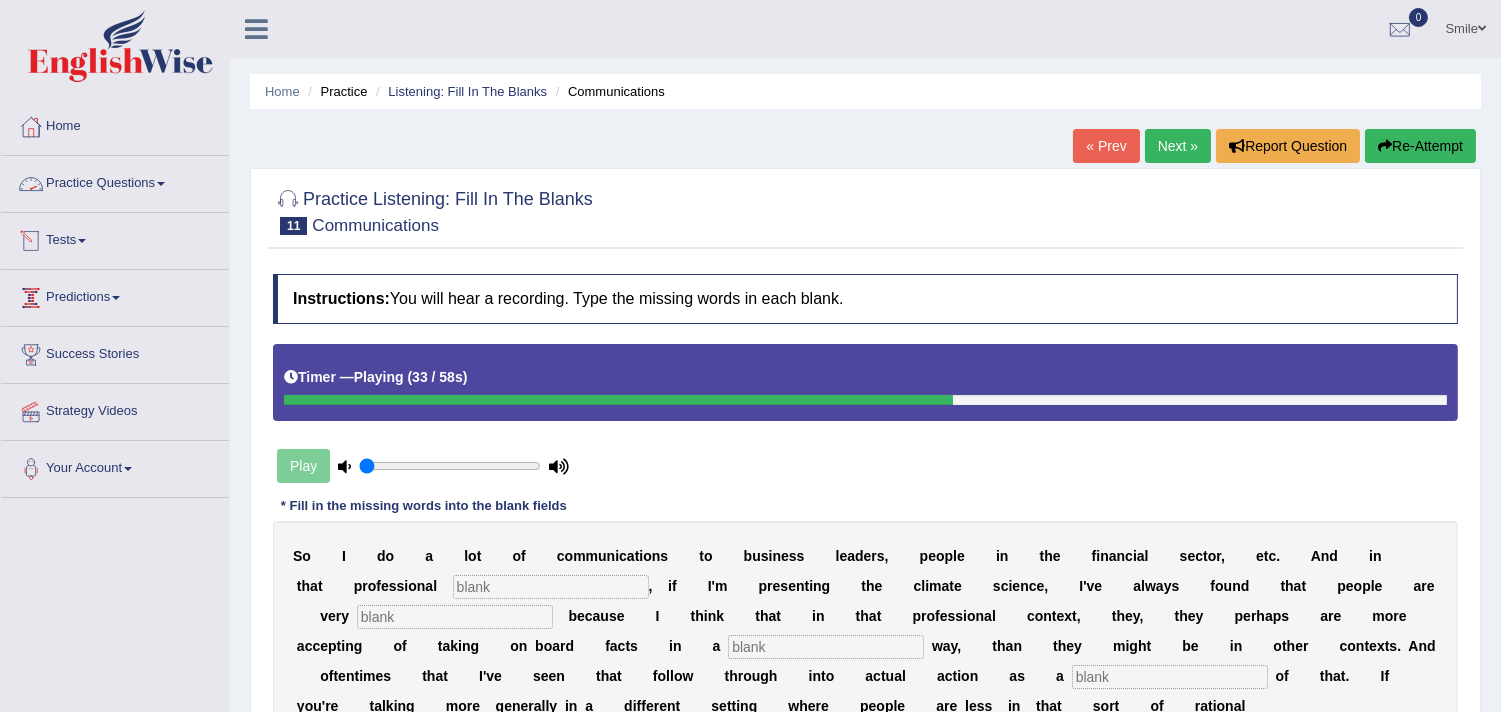 click on "Practice Questions" at bounding box center [115, 181] 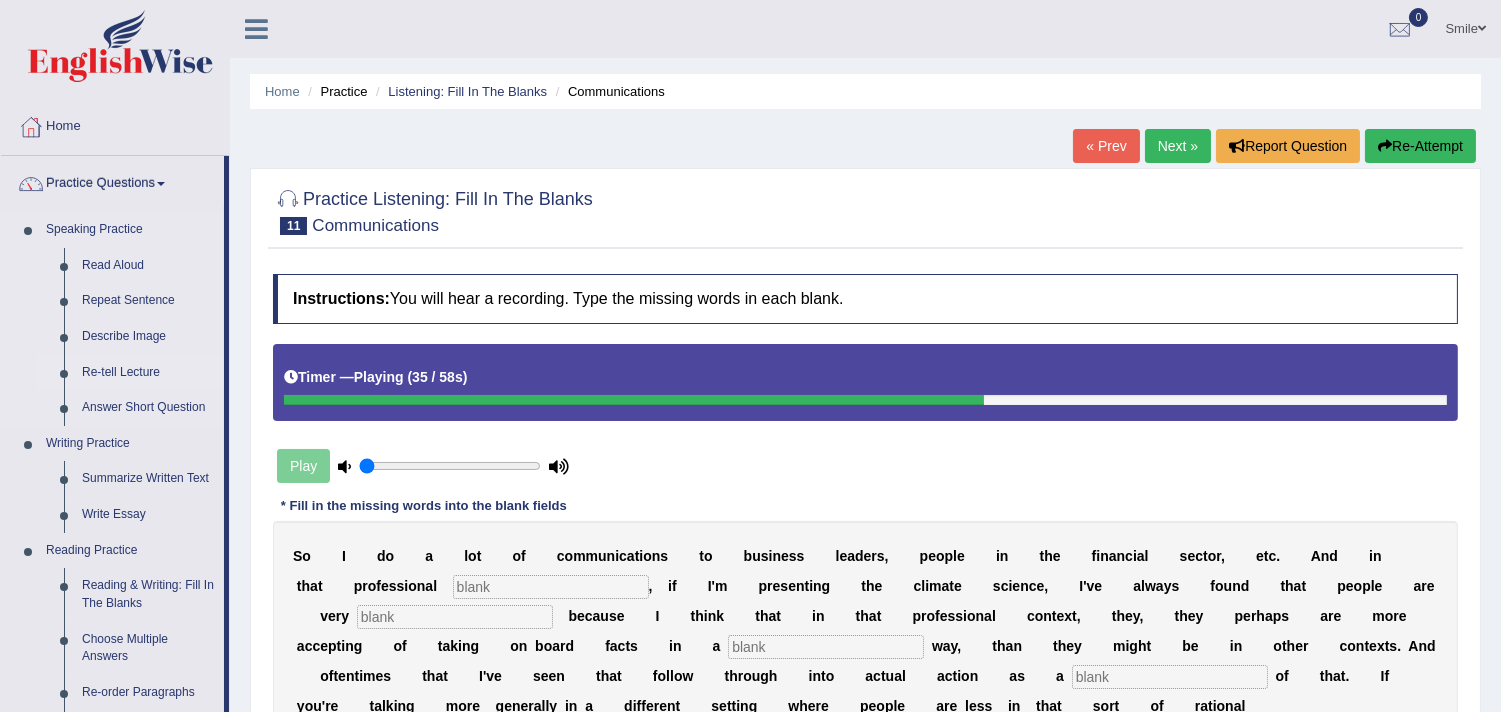 scroll, scrollTop: 766, scrollLeft: 0, axis: vertical 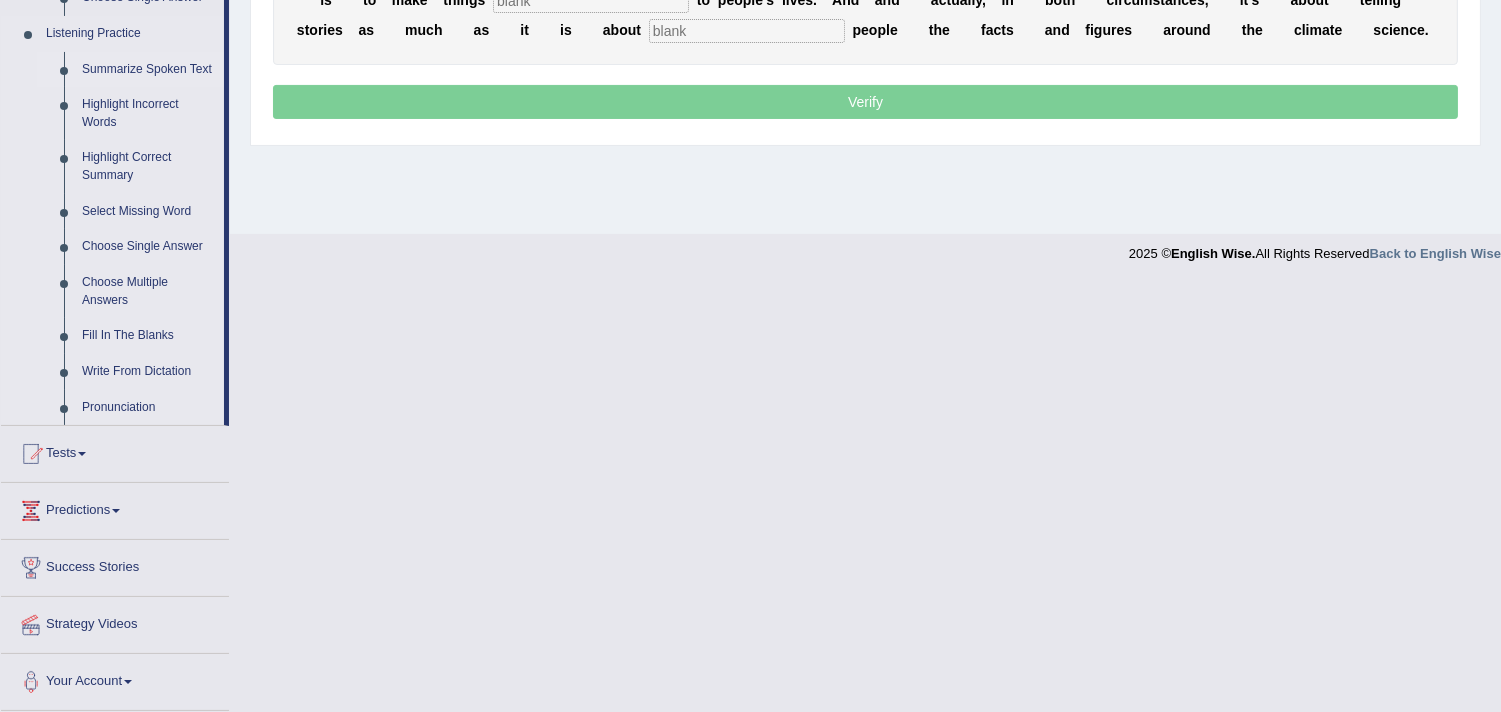 click on "Summarize Spoken Text" at bounding box center [148, 70] 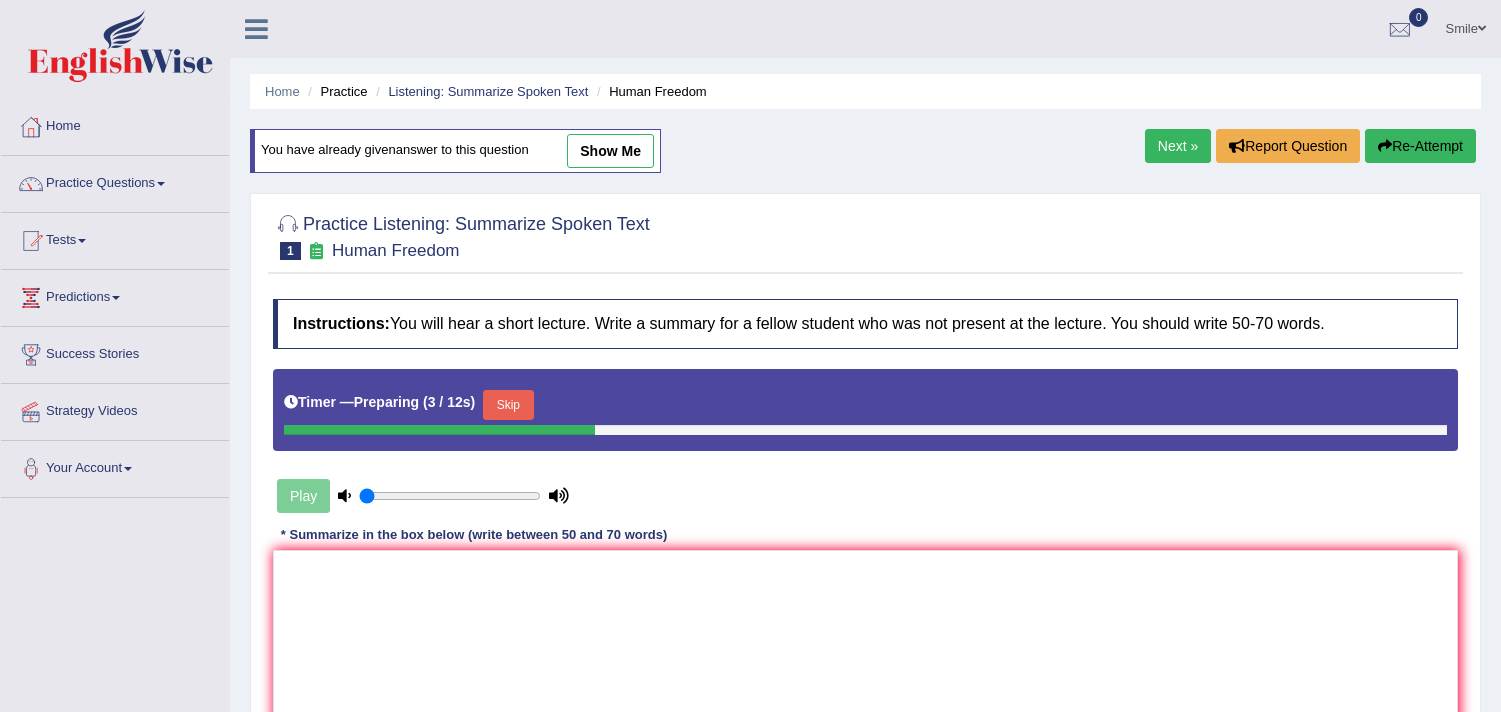 scroll, scrollTop: 328, scrollLeft: 0, axis: vertical 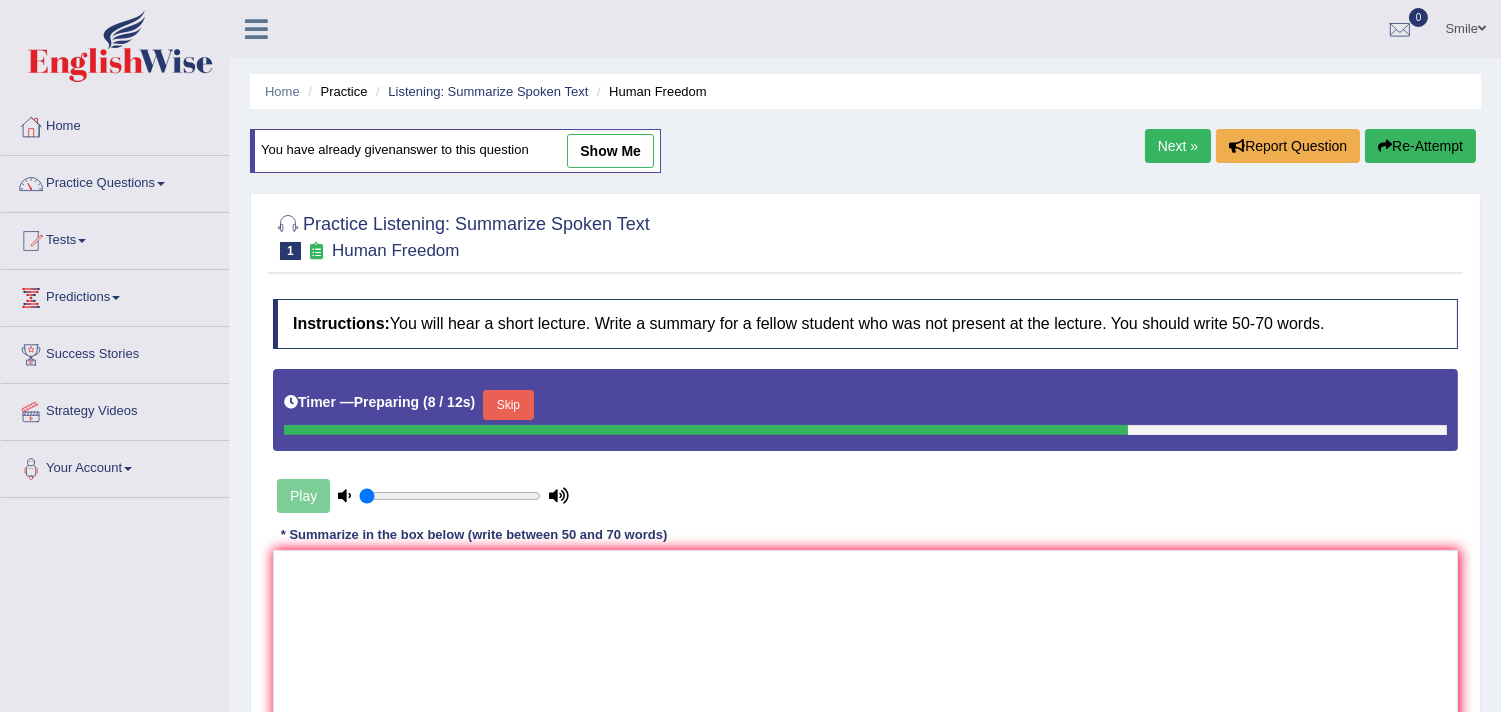 click on "Tests" at bounding box center (115, 181) 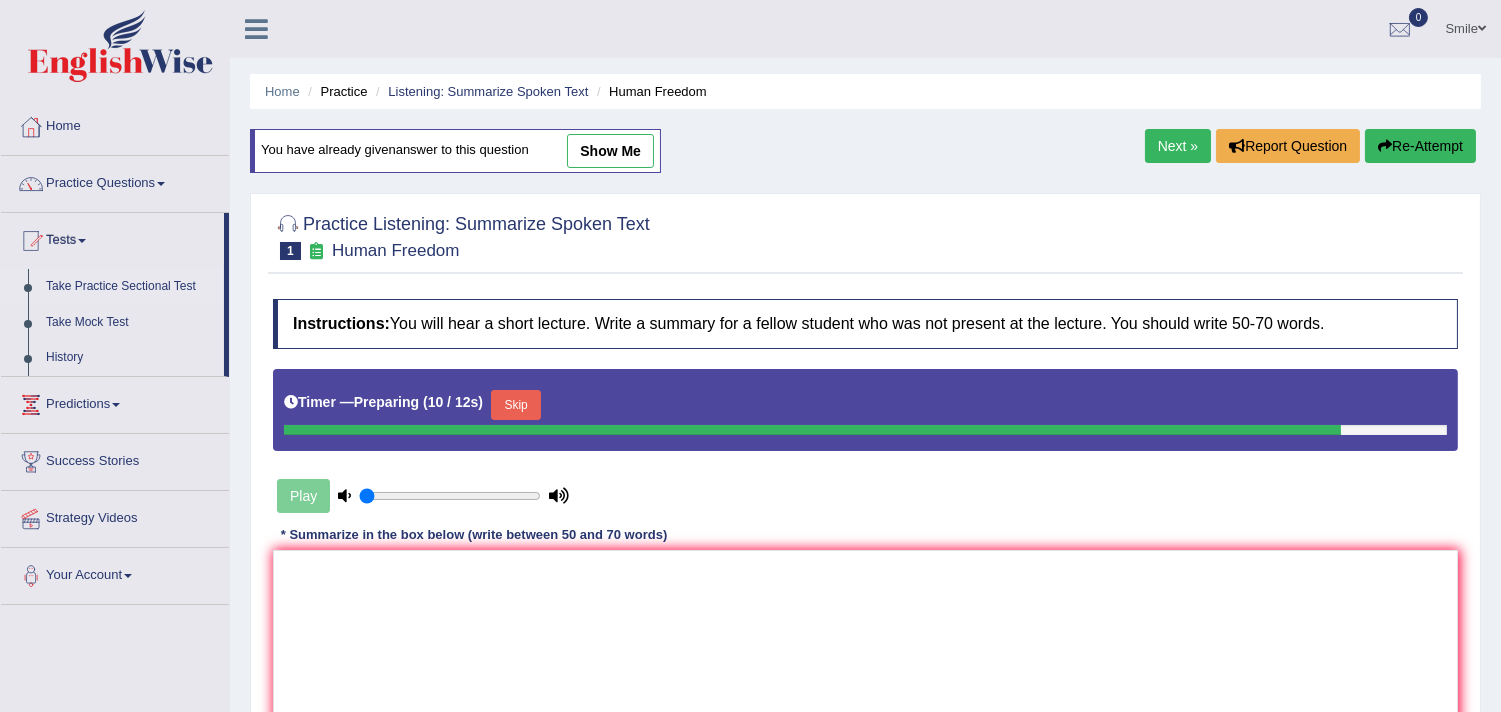 click on "Take Practice Sectional Test" at bounding box center (130, 287) 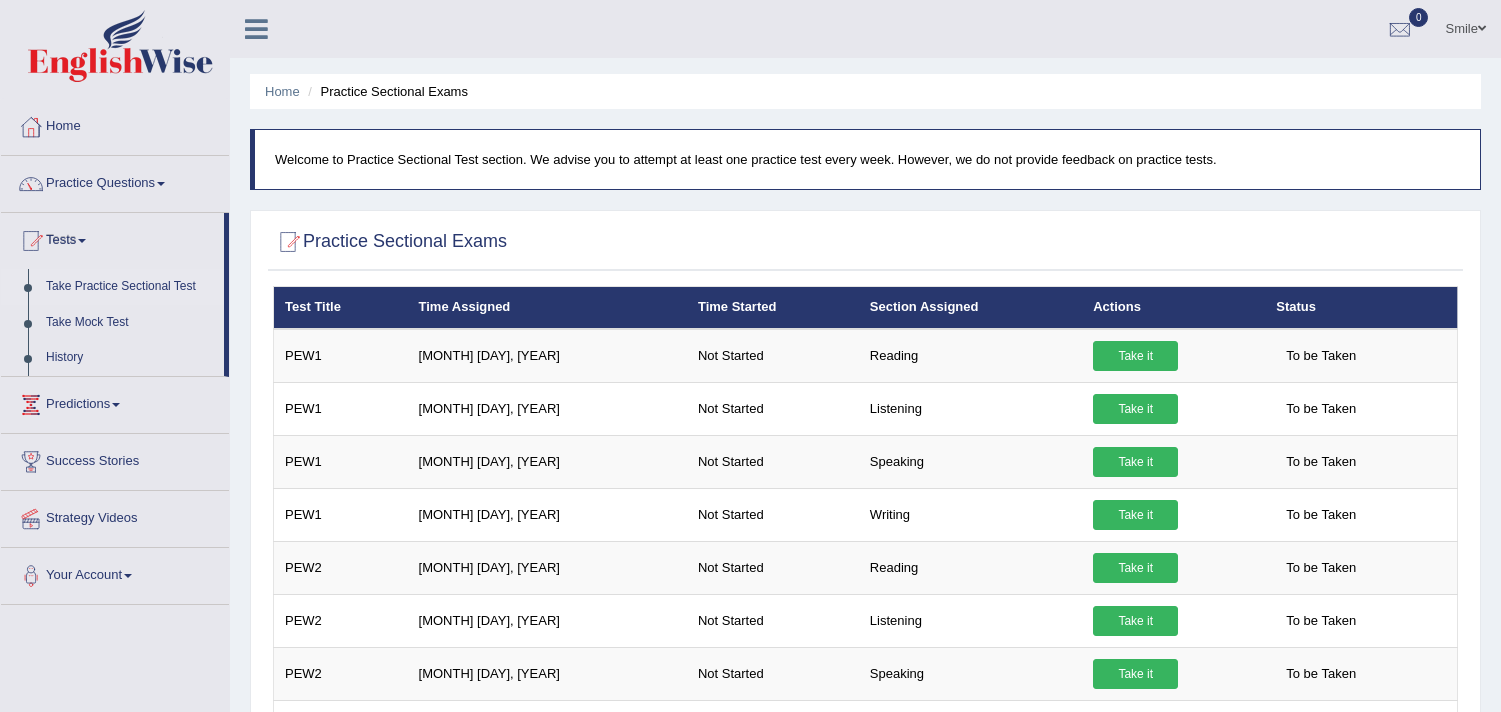 scroll, scrollTop: 0, scrollLeft: 0, axis: both 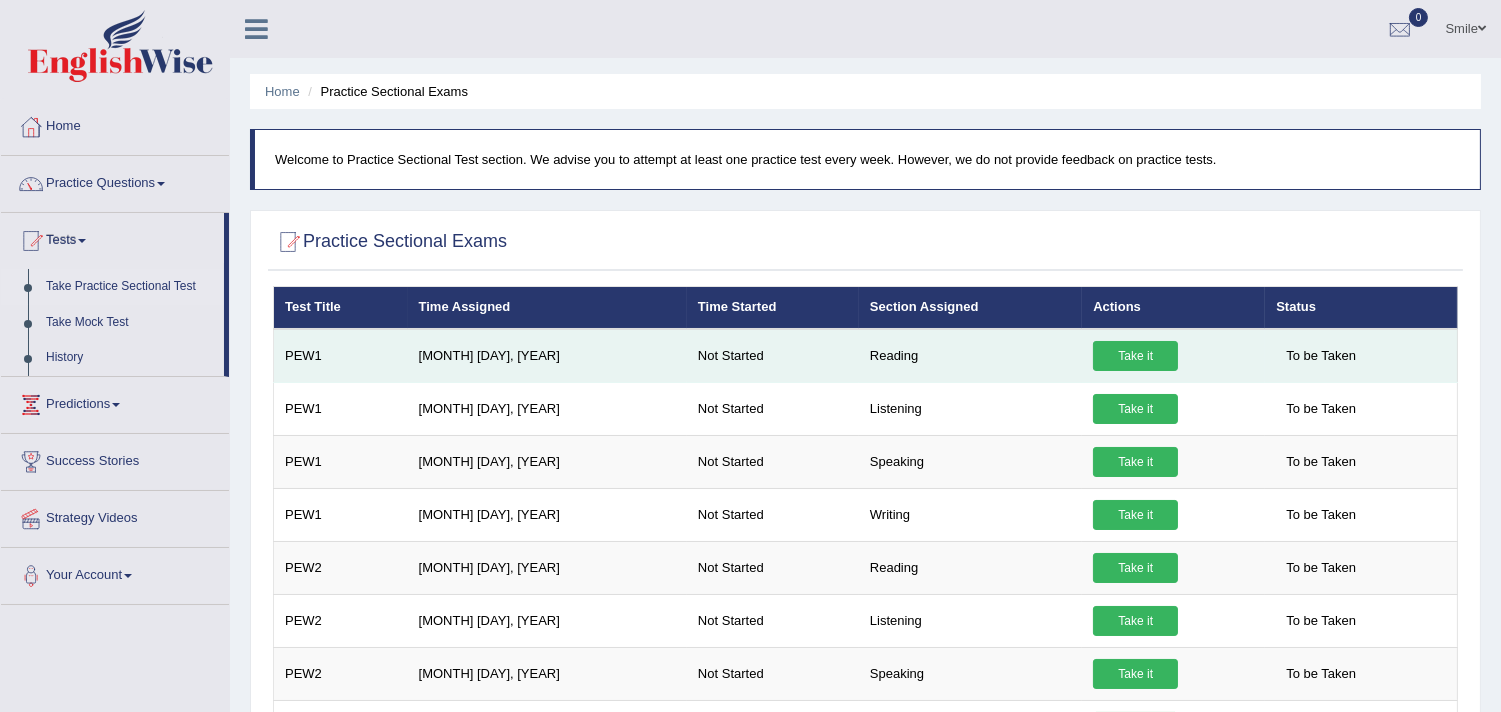 click on "PEW1" at bounding box center (341, 356) 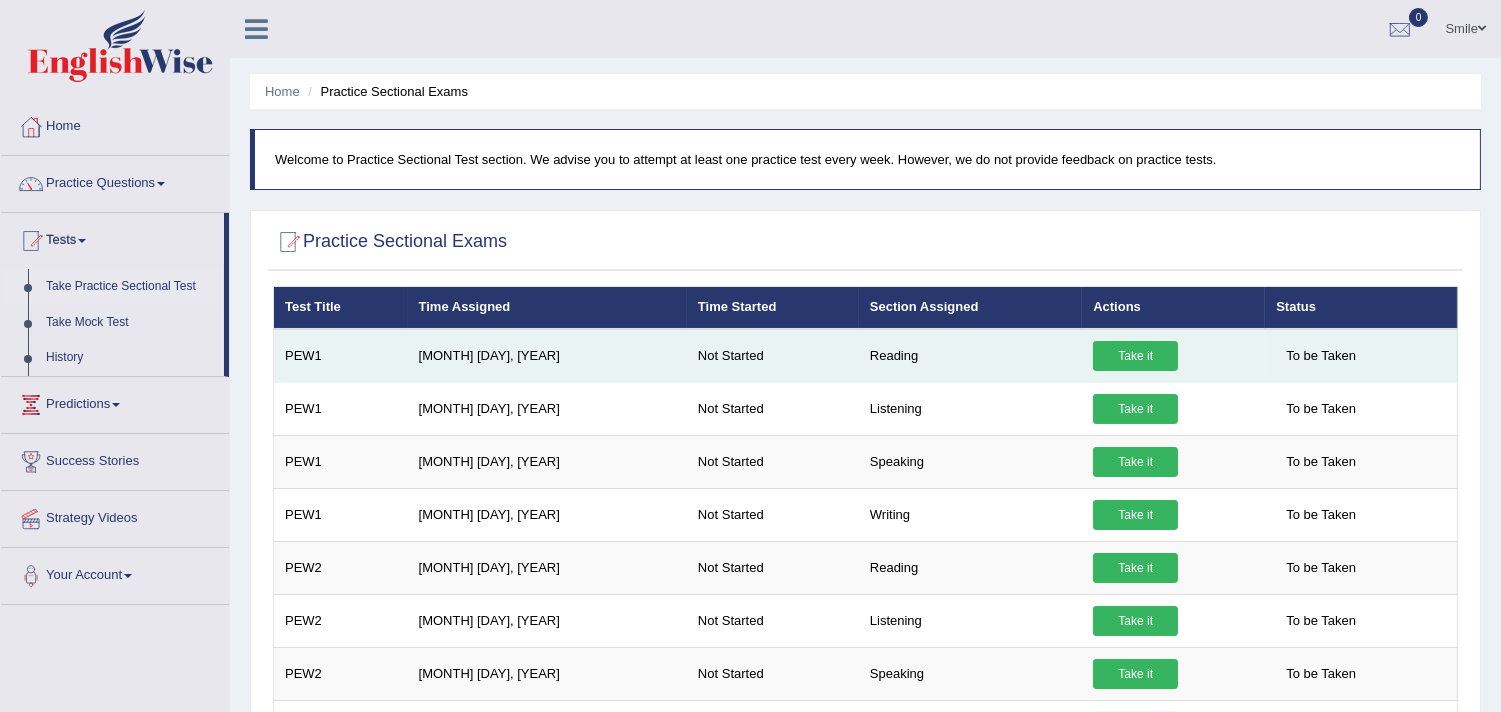 click on "PEW1" at bounding box center (341, 356) 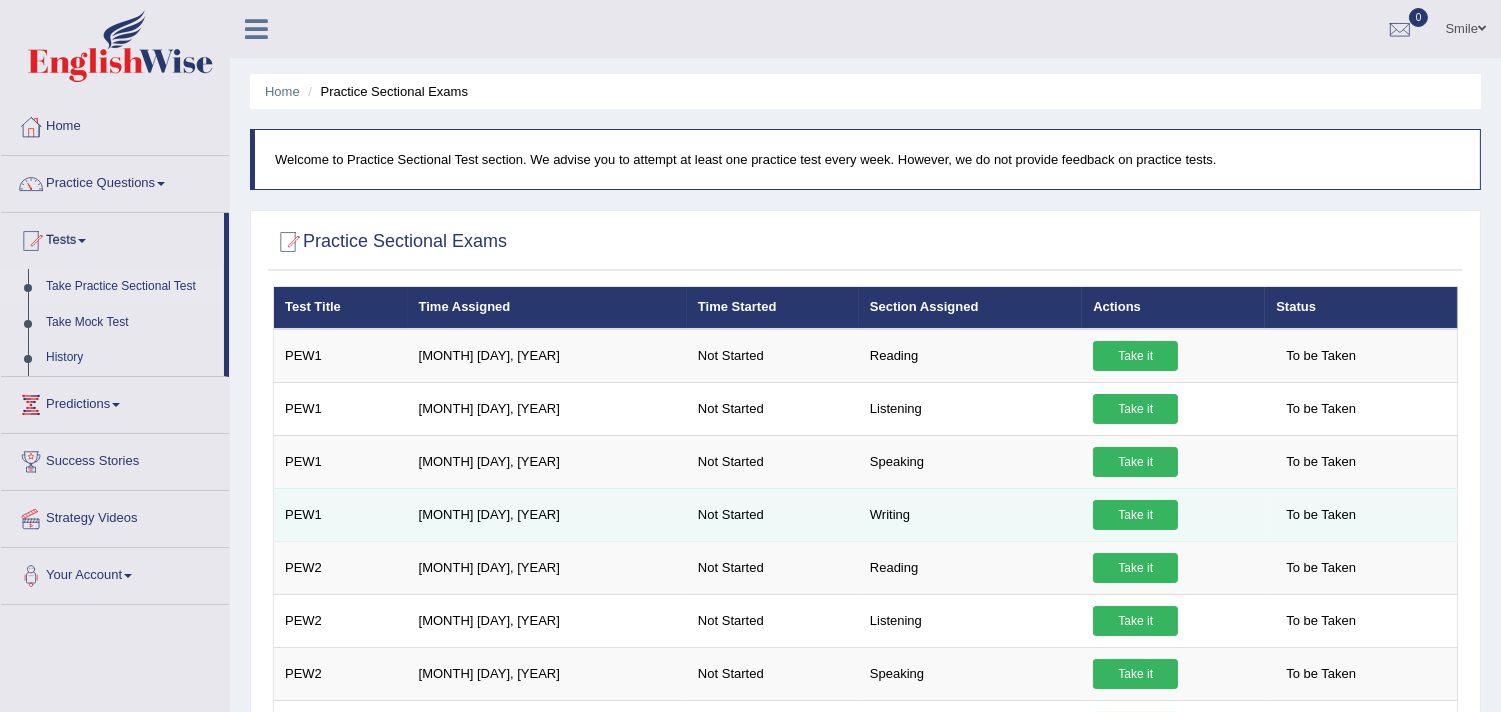 click on "Writing" at bounding box center [970, 356] 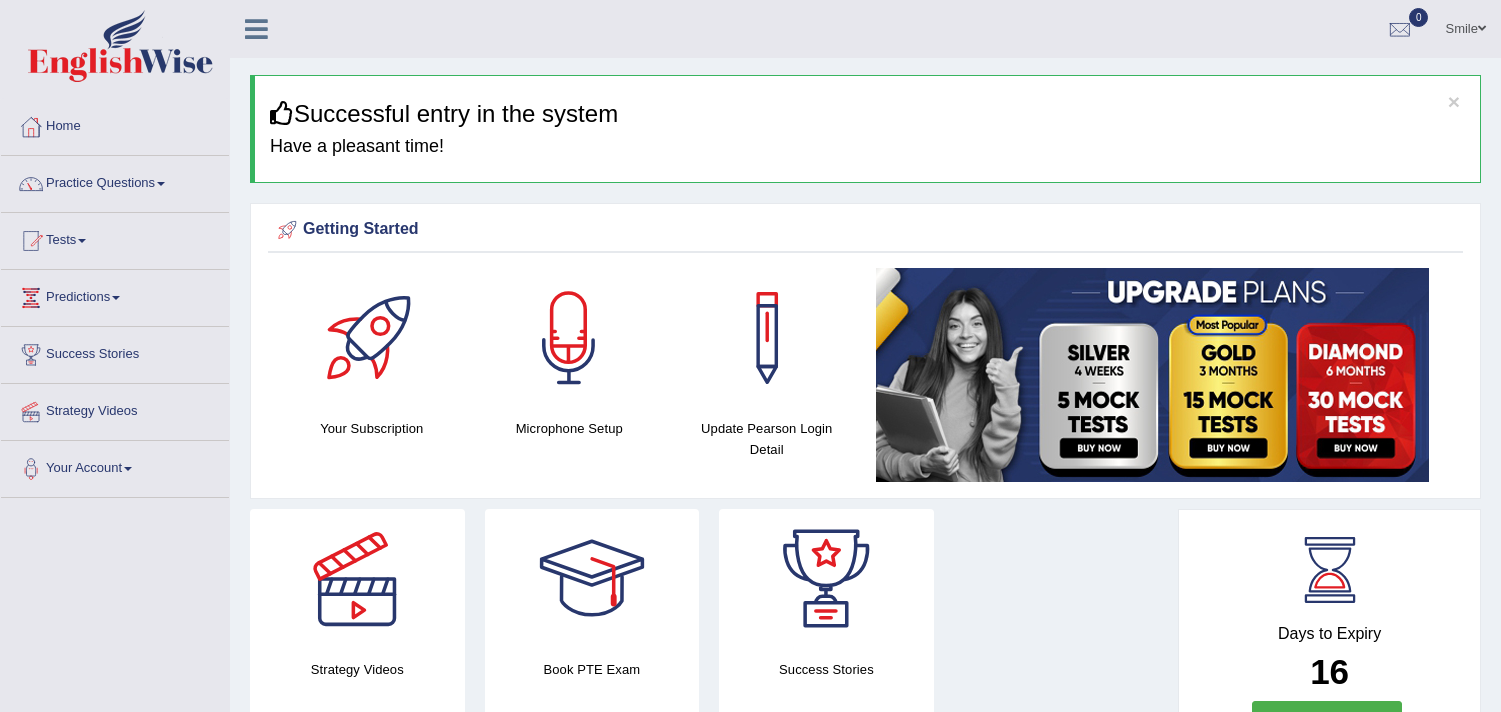 scroll, scrollTop: 0, scrollLeft: 0, axis: both 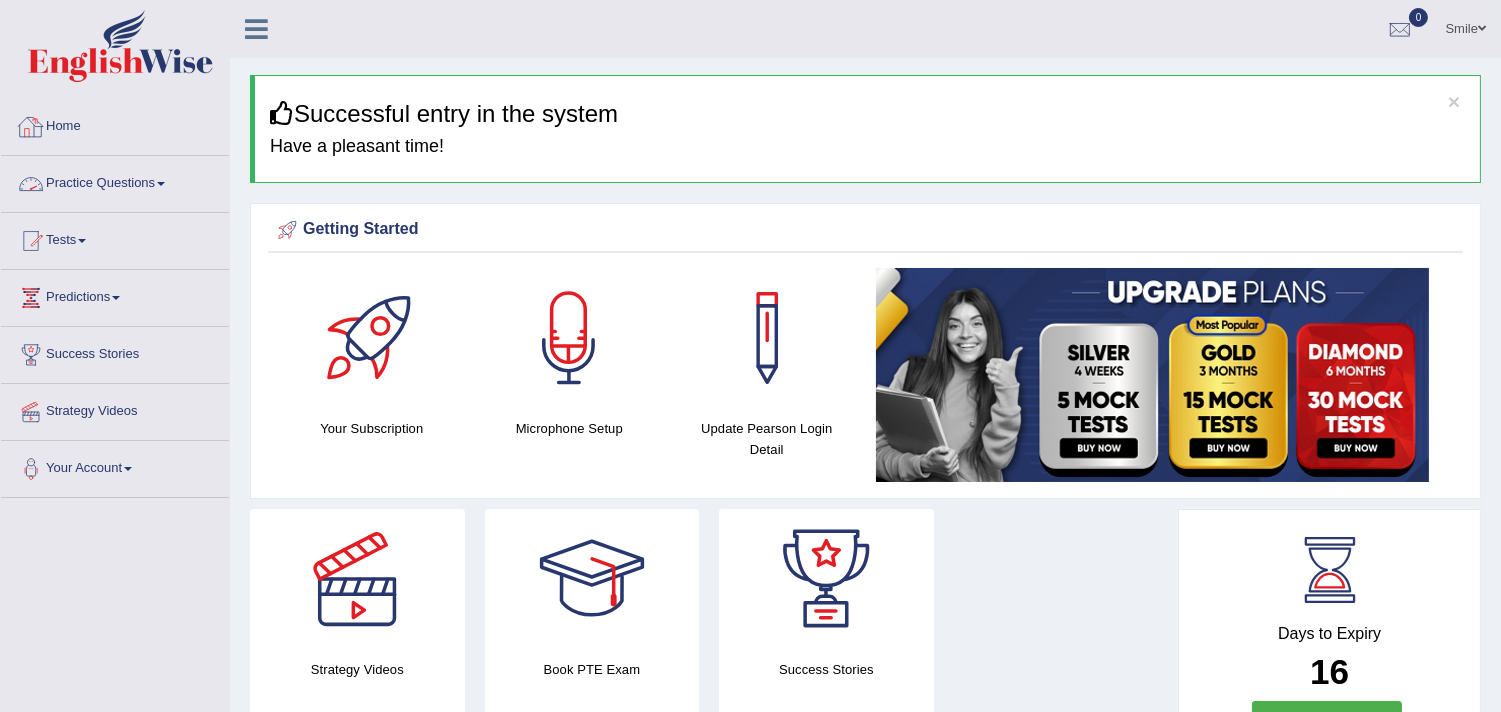 click on "Practice Questions" at bounding box center [115, 181] 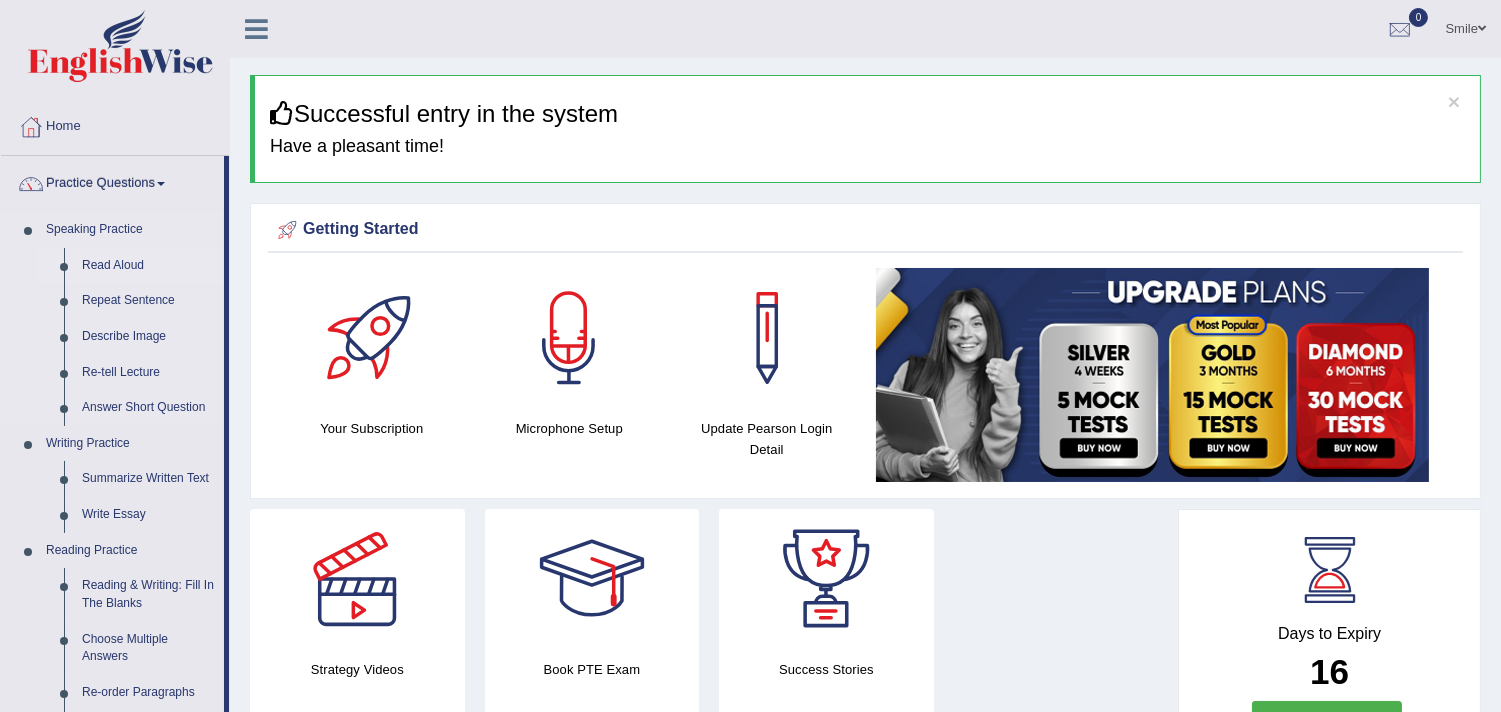 click on "Read Aloud" at bounding box center (148, 266) 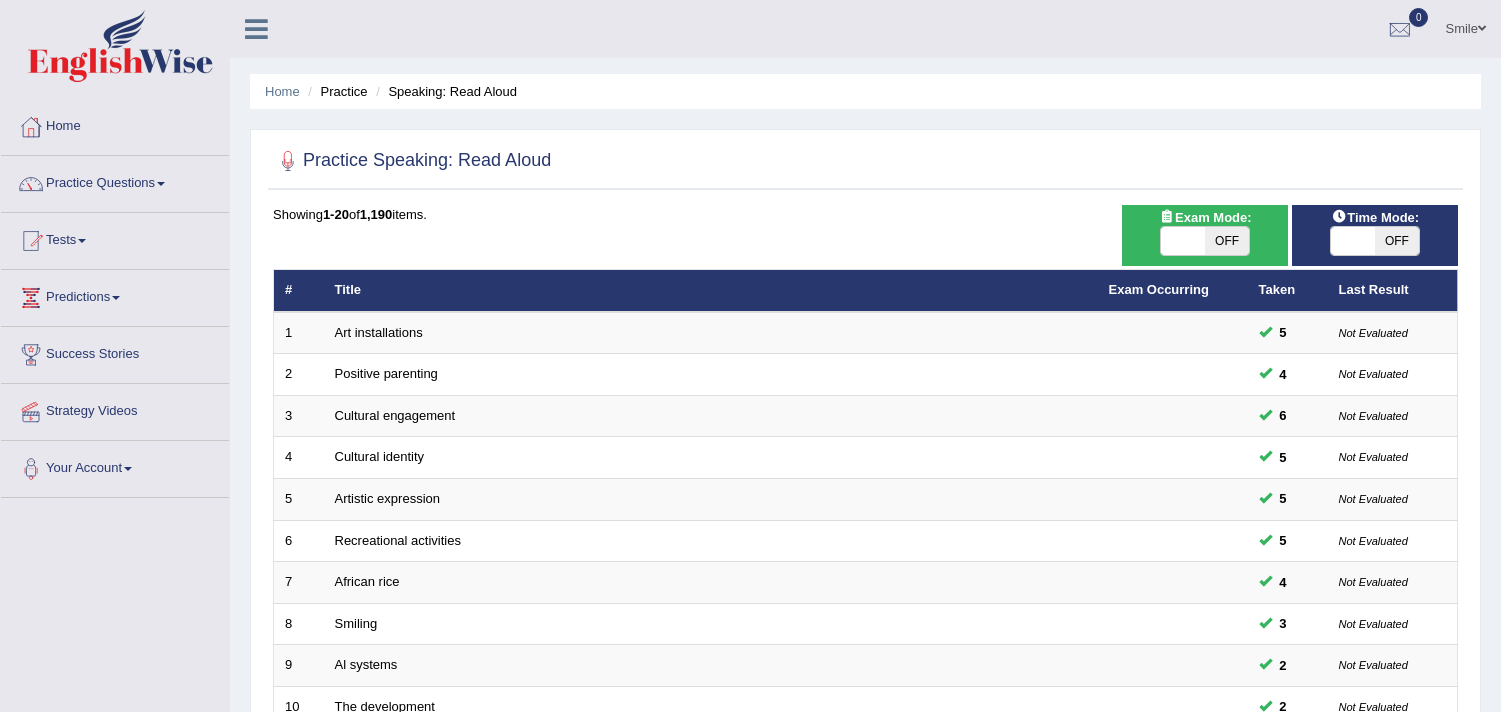scroll, scrollTop: 603, scrollLeft: 0, axis: vertical 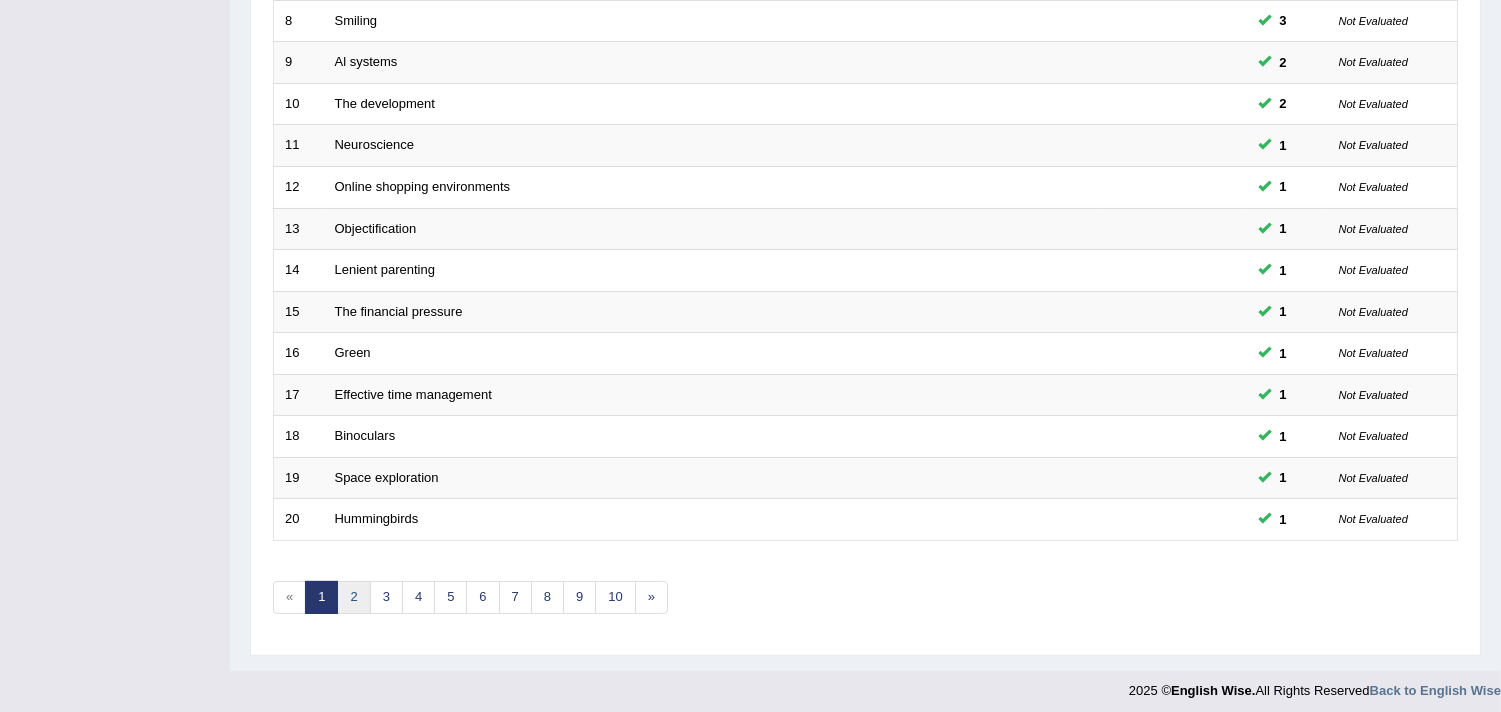 click on "2" at bounding box center (353, 597) 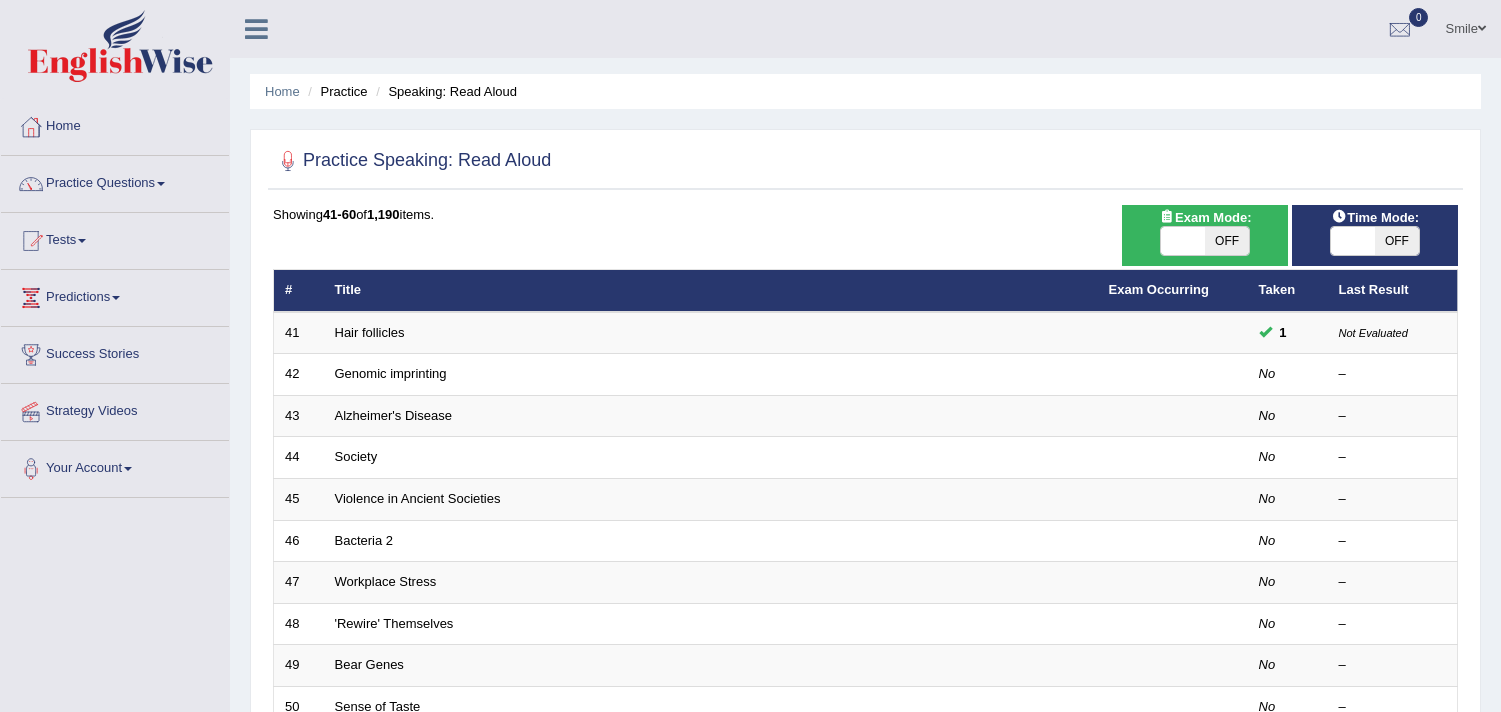 scroll, scrollTop: 0, scrollLeft: 0, axis: both 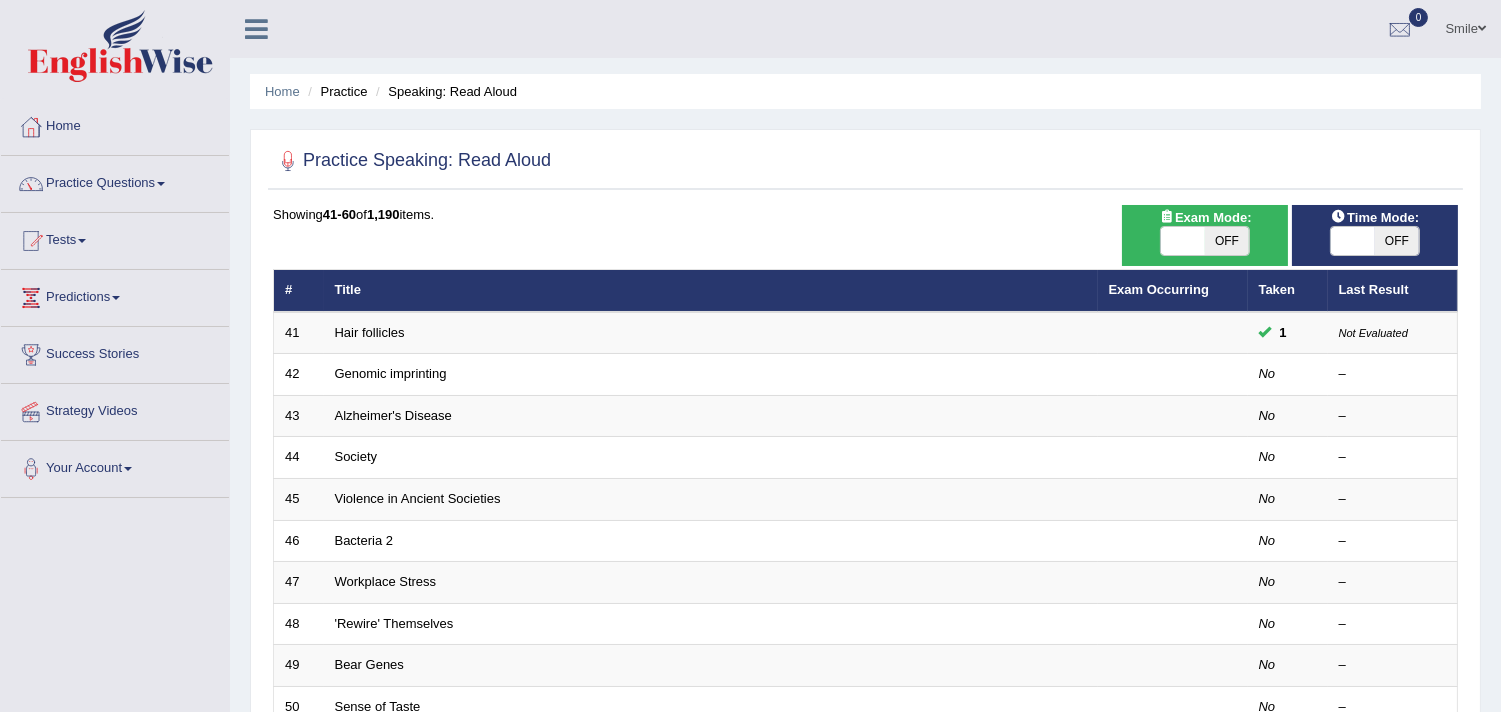 click on "OFF" at bounding box center (1227, 241) 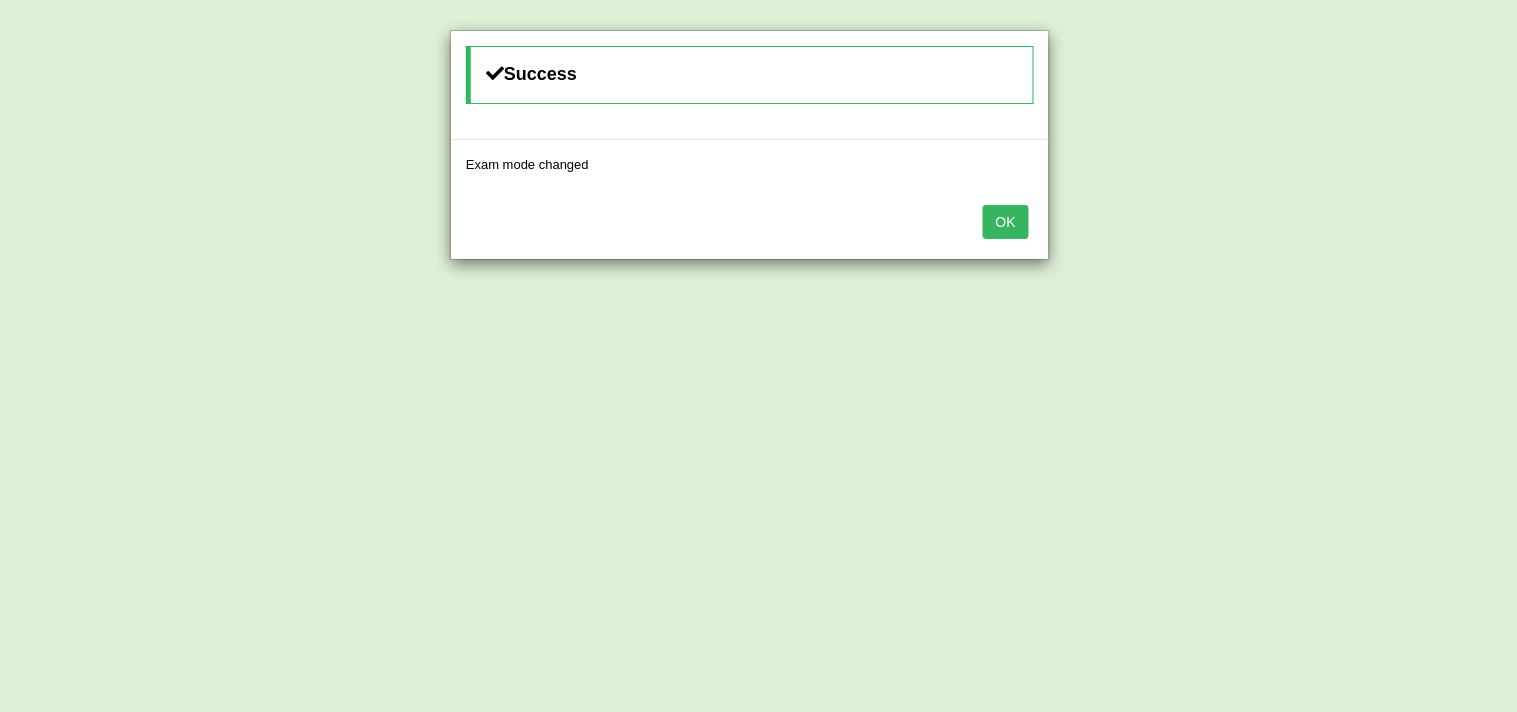 click on "OK" at bounding box center [1006, 222] 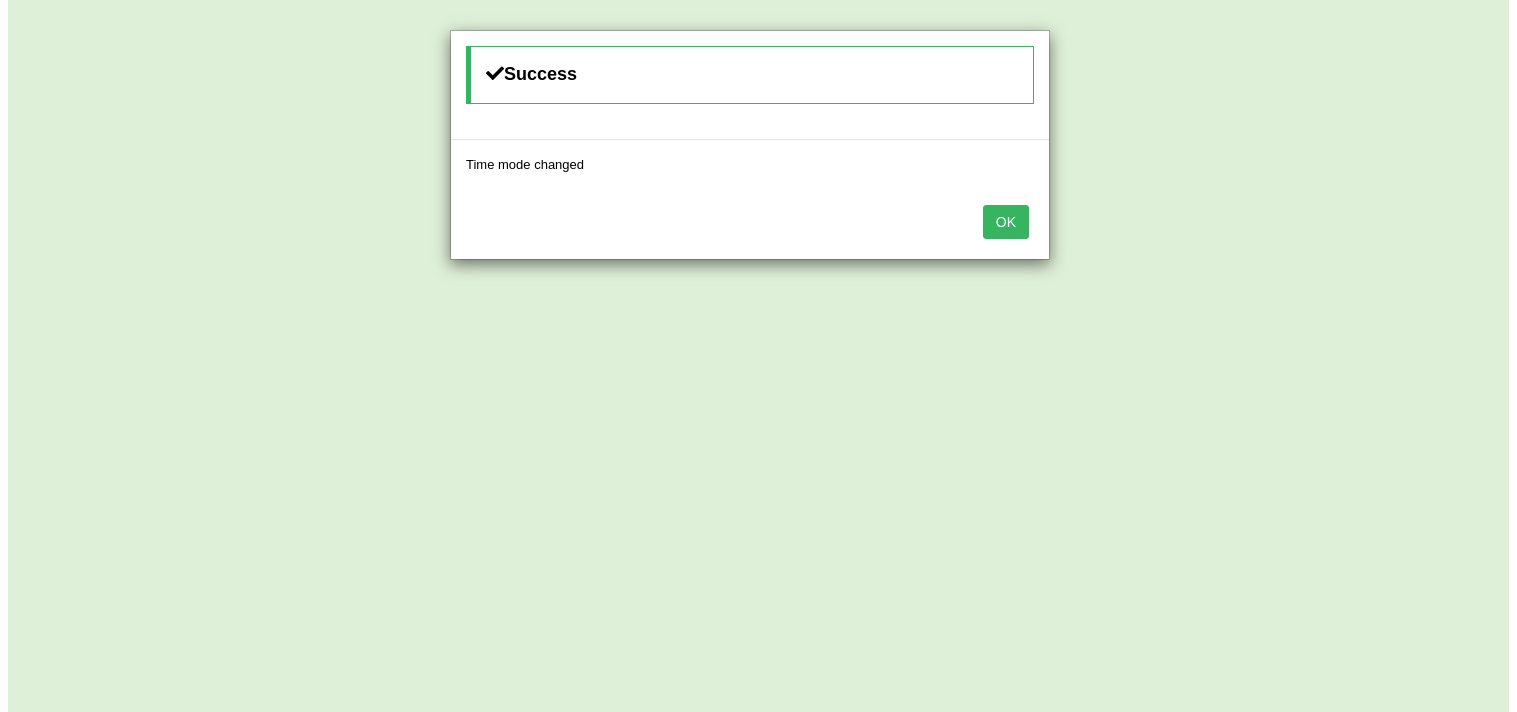 scroll, scrollTop: 0, scrollLeft: 0, axis: both 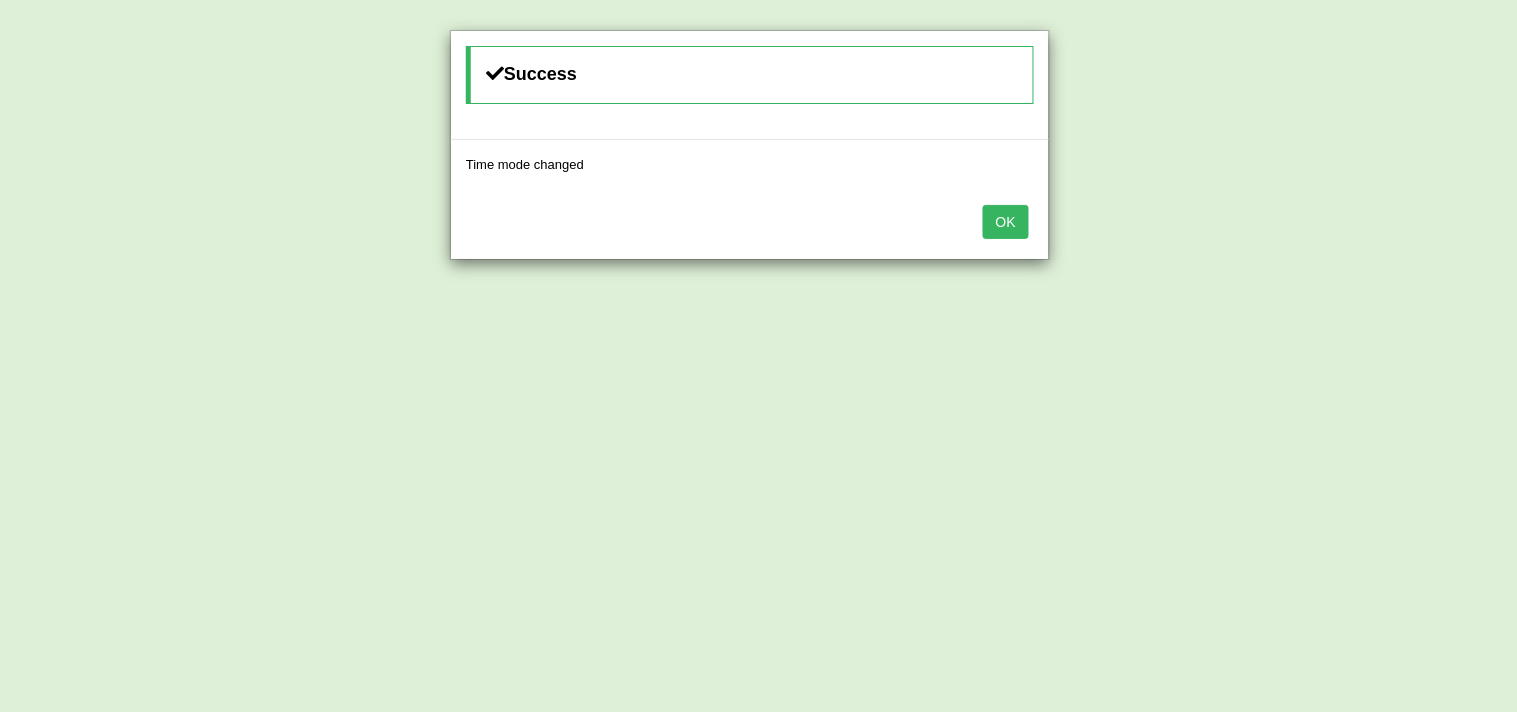 click on "OK" at bounding box center [1006, 222] 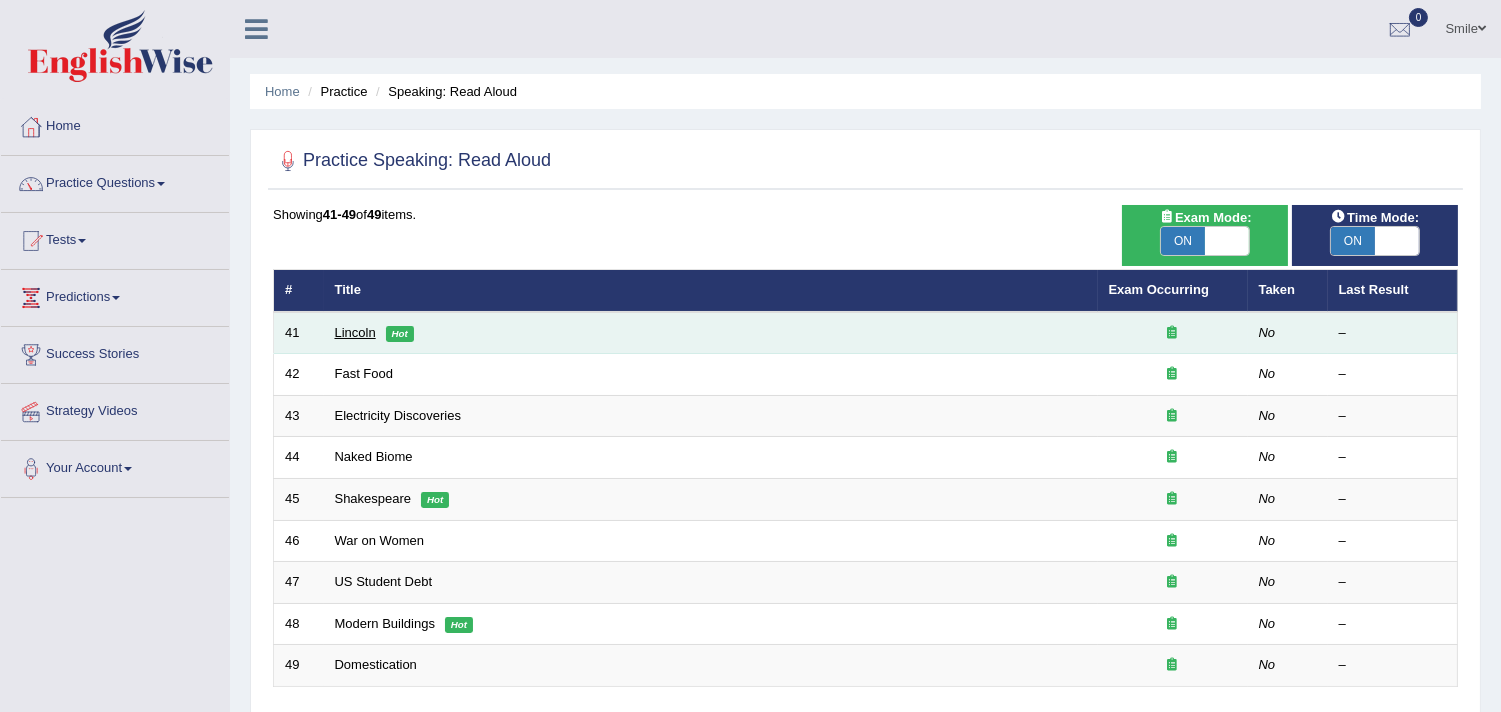 click on "Lincoln" at bounding box center [355, 332] 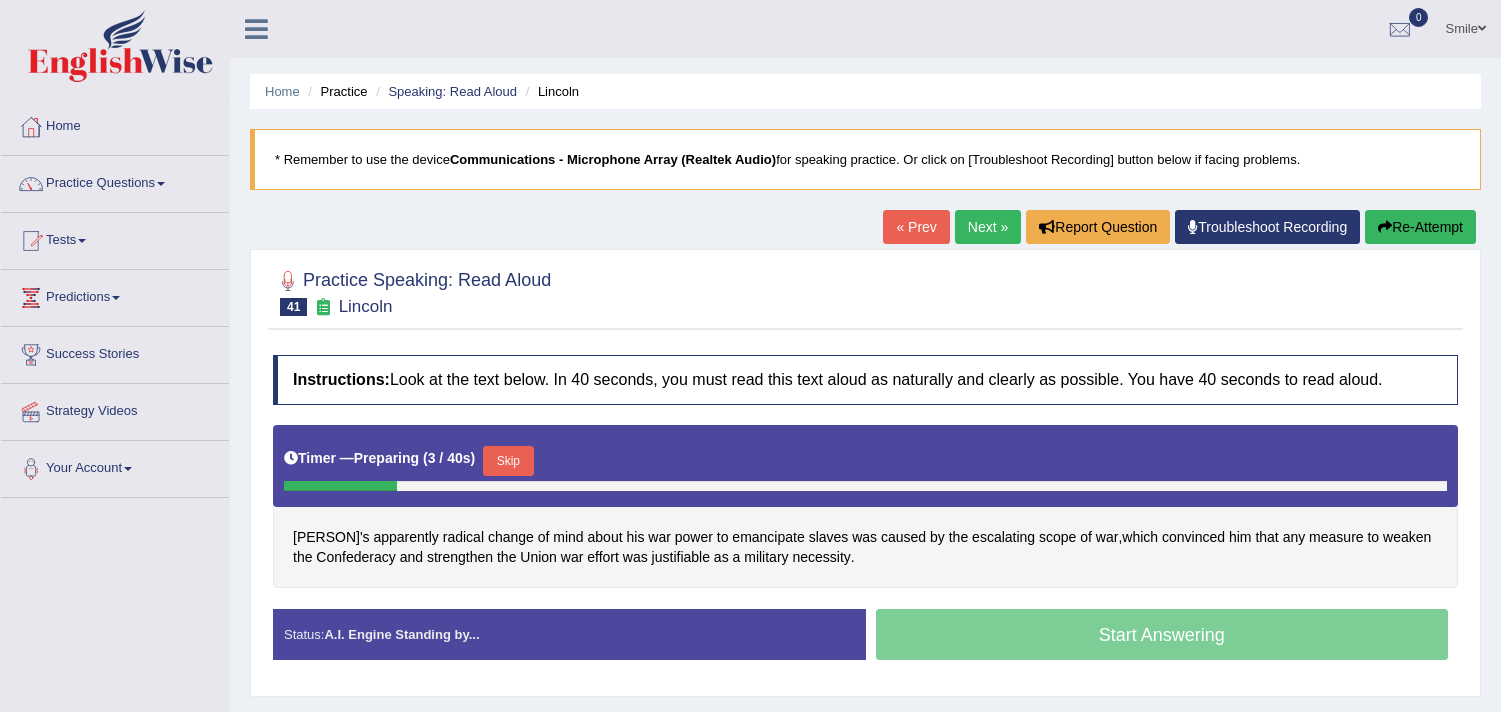 scroll, scrollTop: 276, scrollLeft: 0, axis: vertical 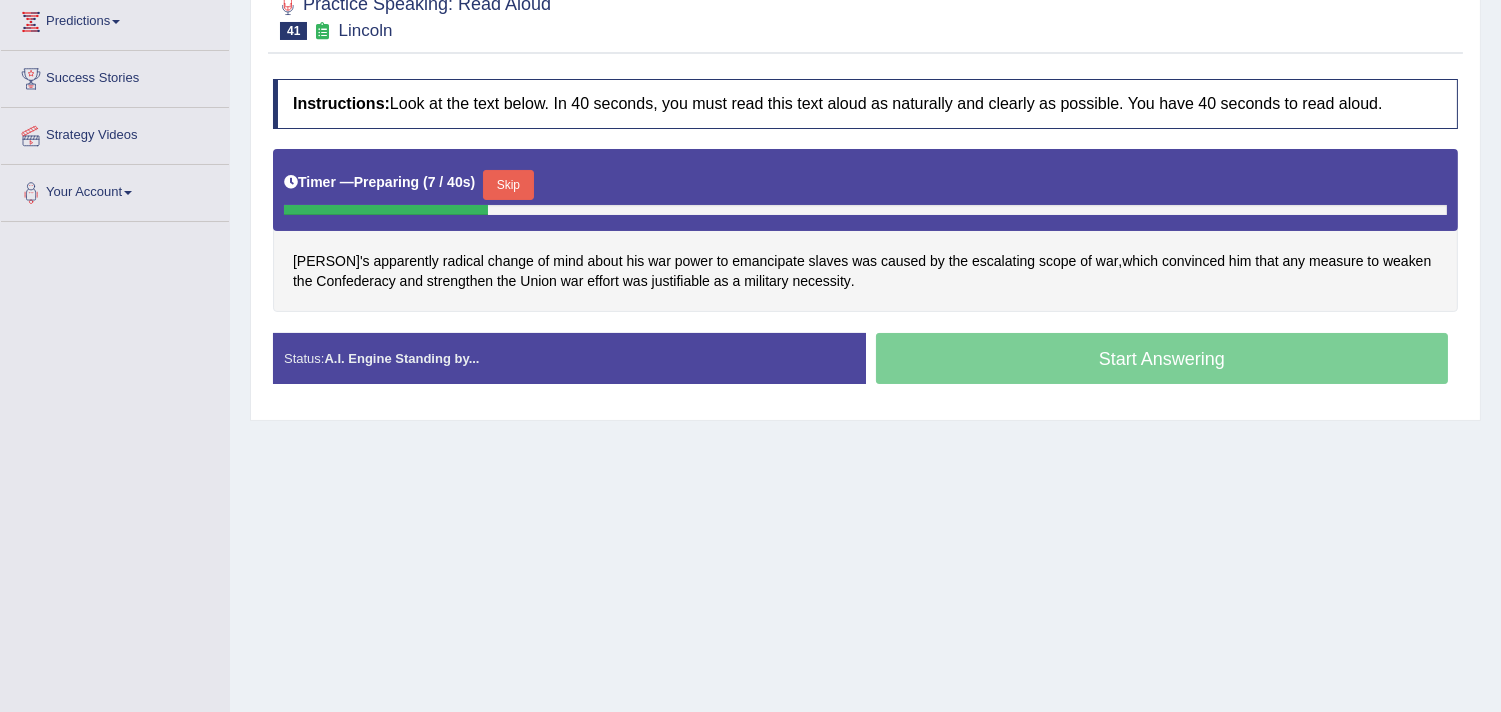click on "Skip" at bounding box center [508, 185] 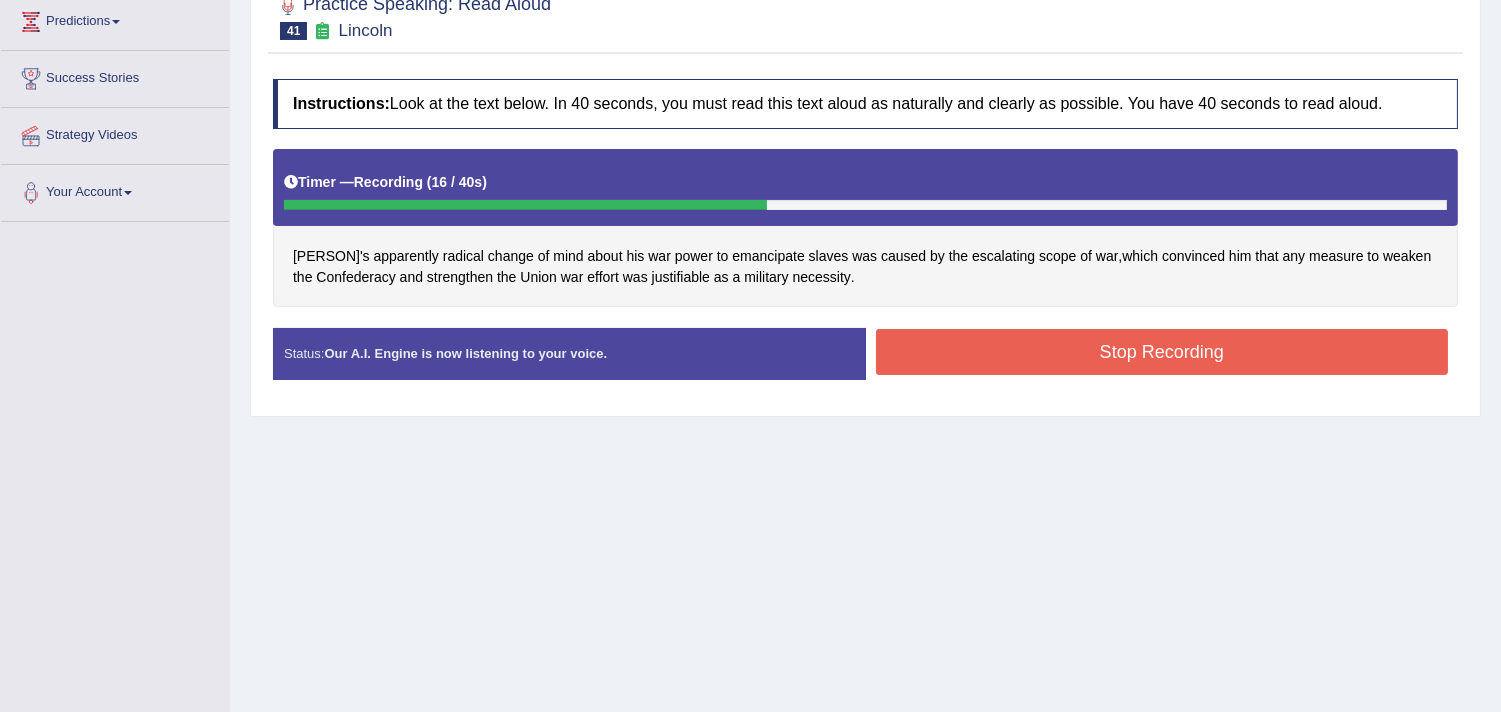 click on "Stop Recording" at bounding box center [1162, 352] 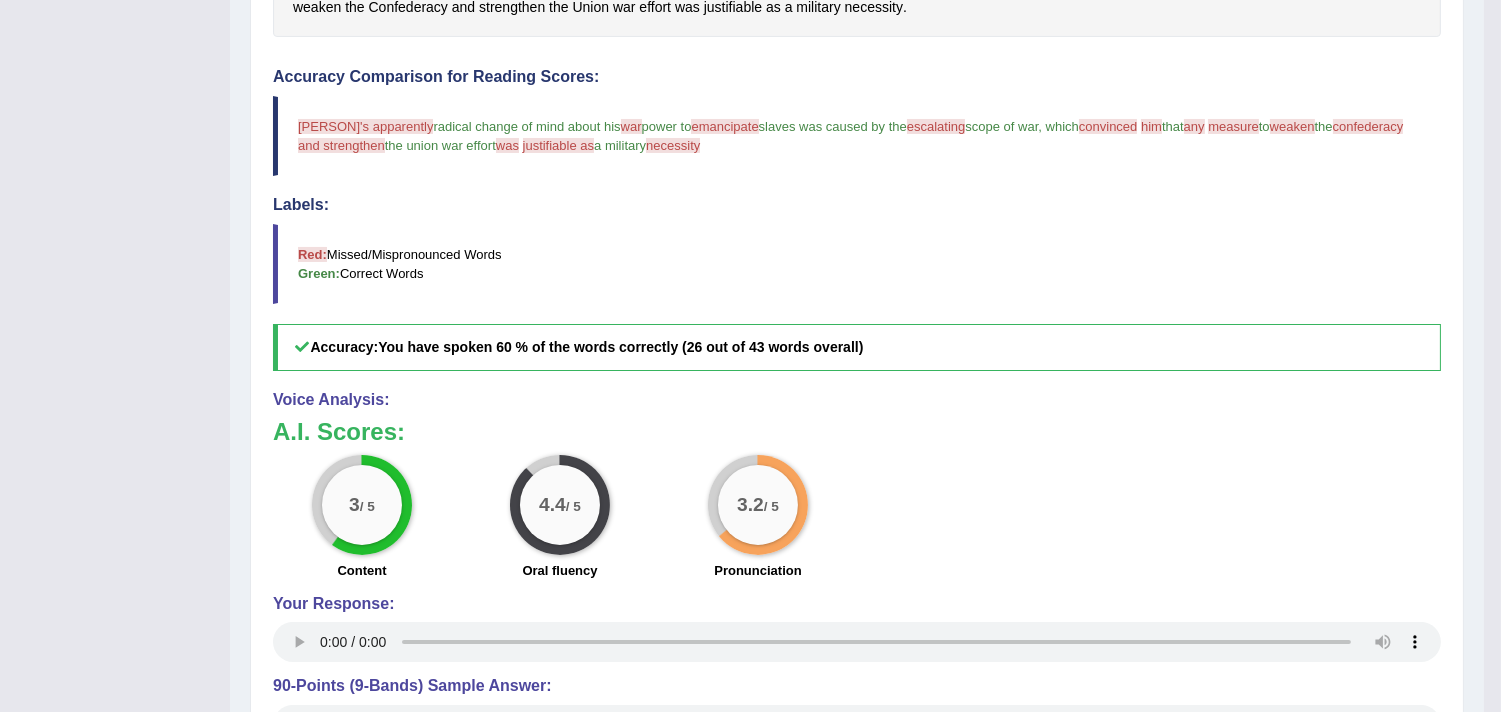 scroll, scrollTop: 0, scrollLeft: 0, axis: both 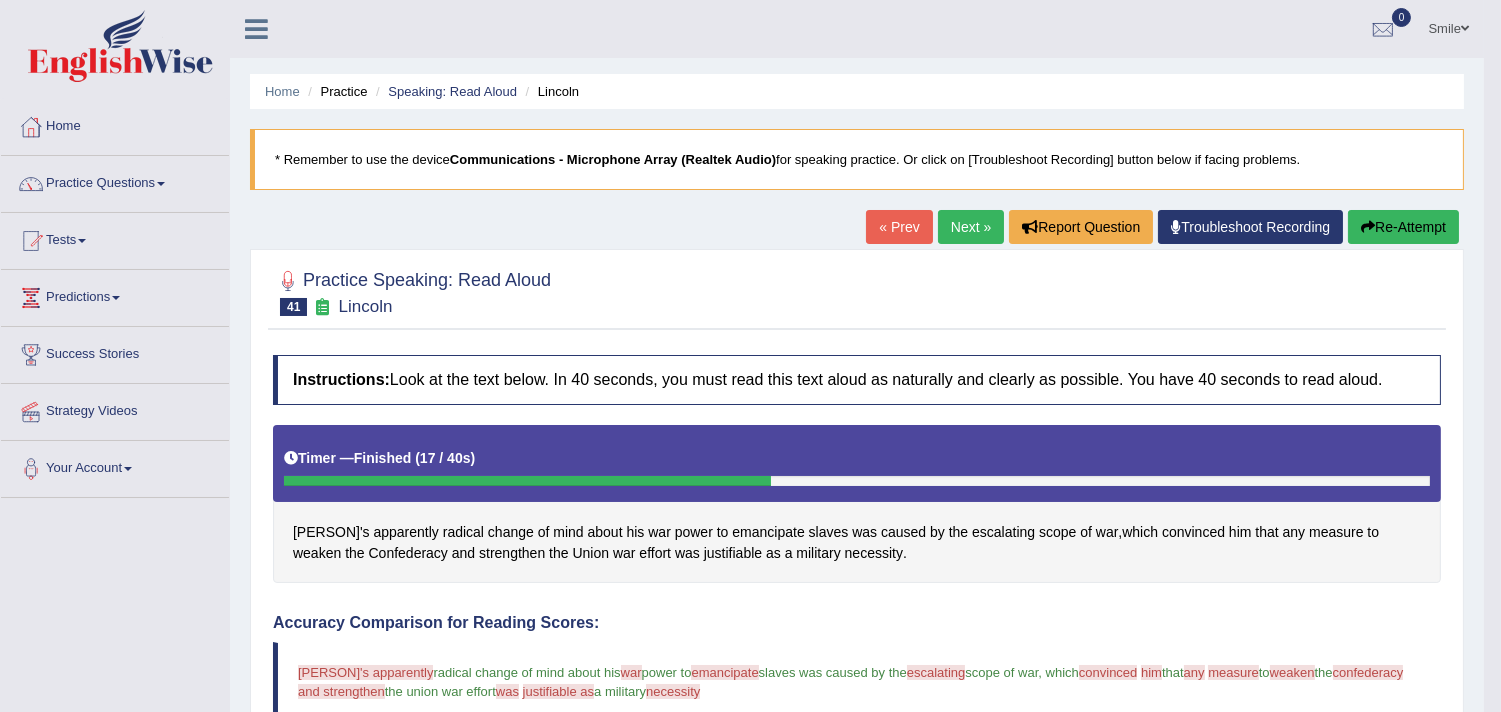 click on "Next »" at bounding box center [971, 227] 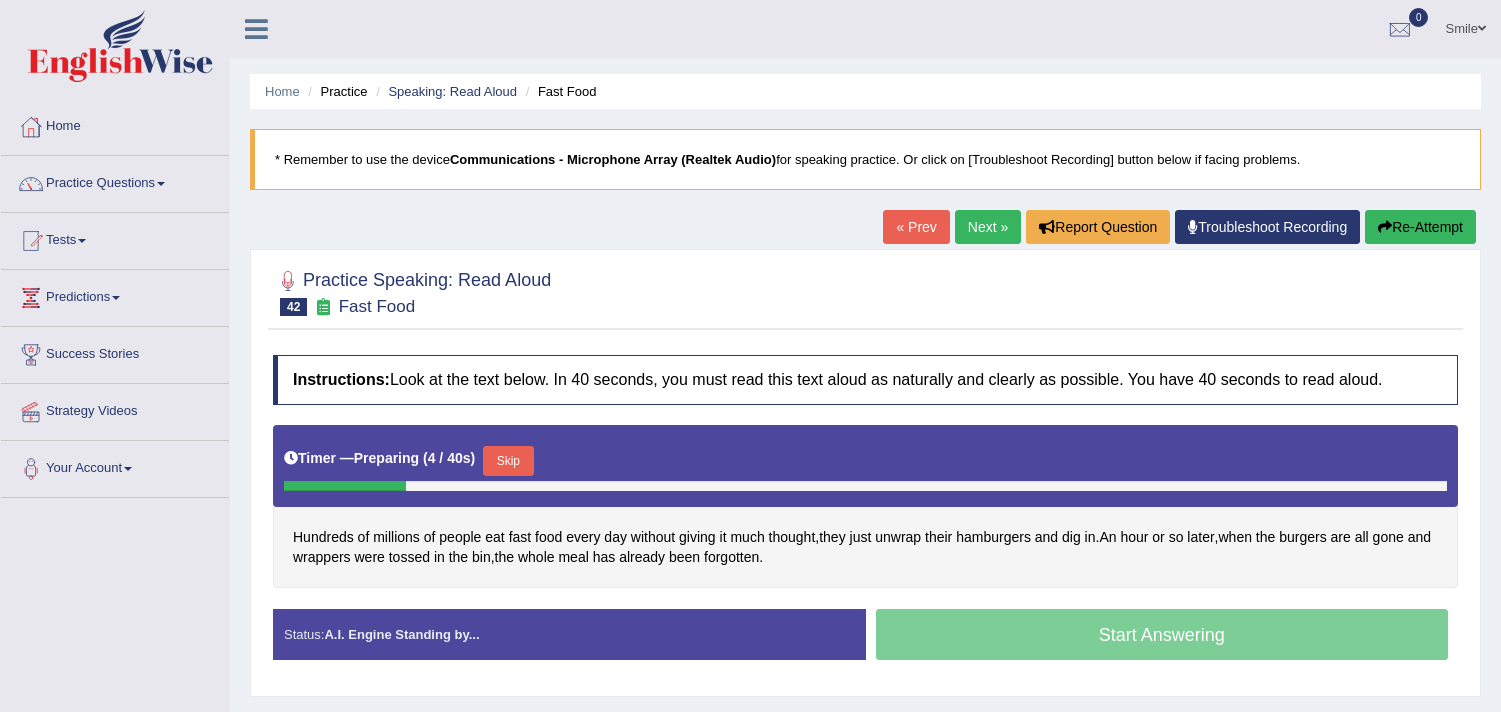 scroll, scrollTop: 17, scrollLeft: 0, axis: vertical 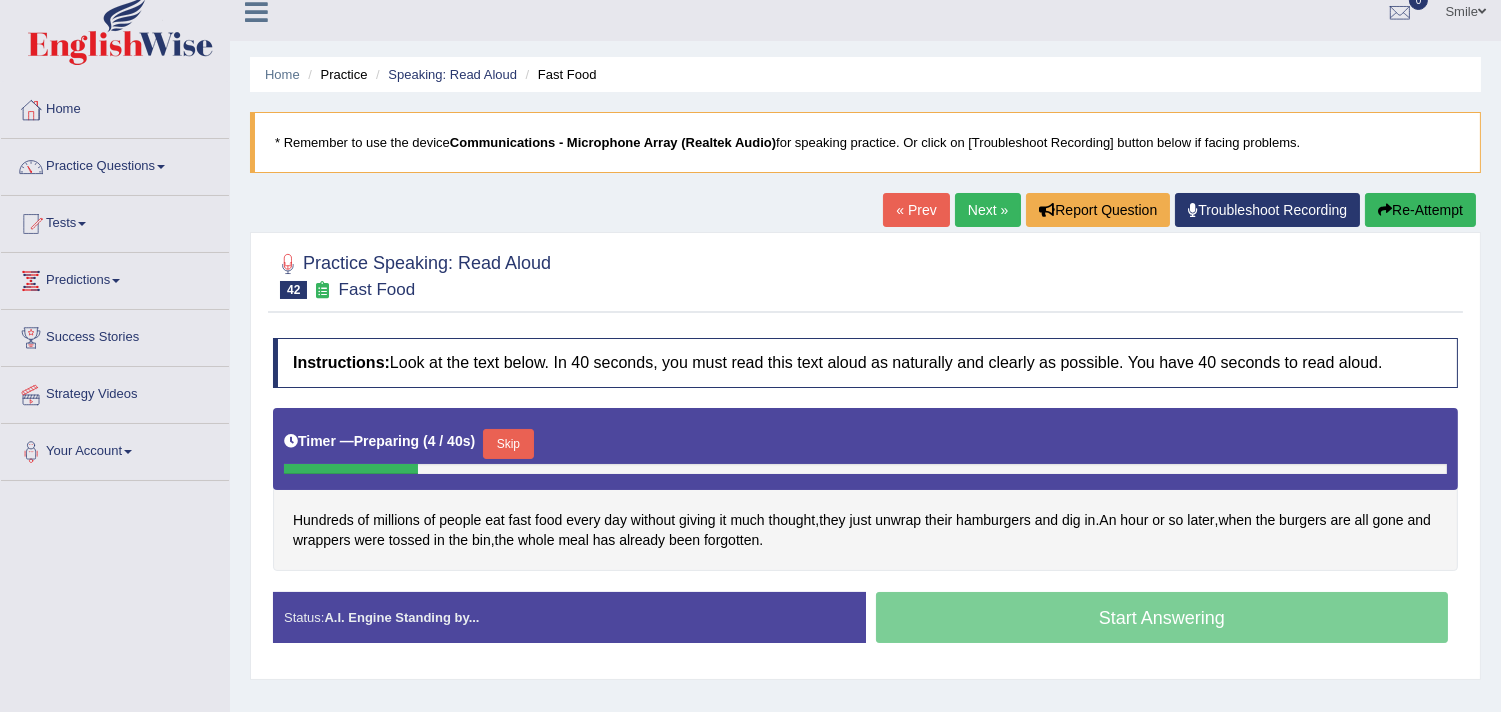 click on "Skip" at bounding box center (508, 444) 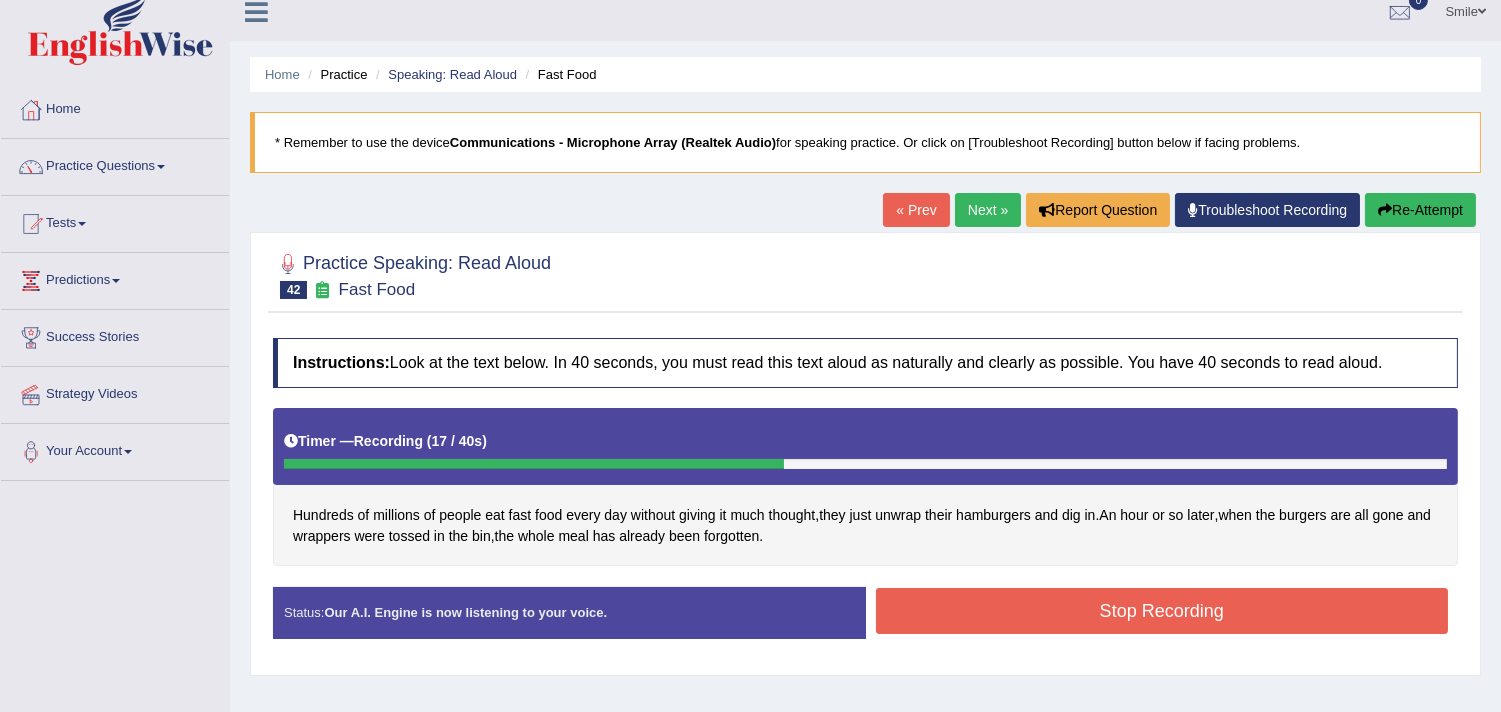 click on "Stop Recording" at bounding box center (1162, 611) 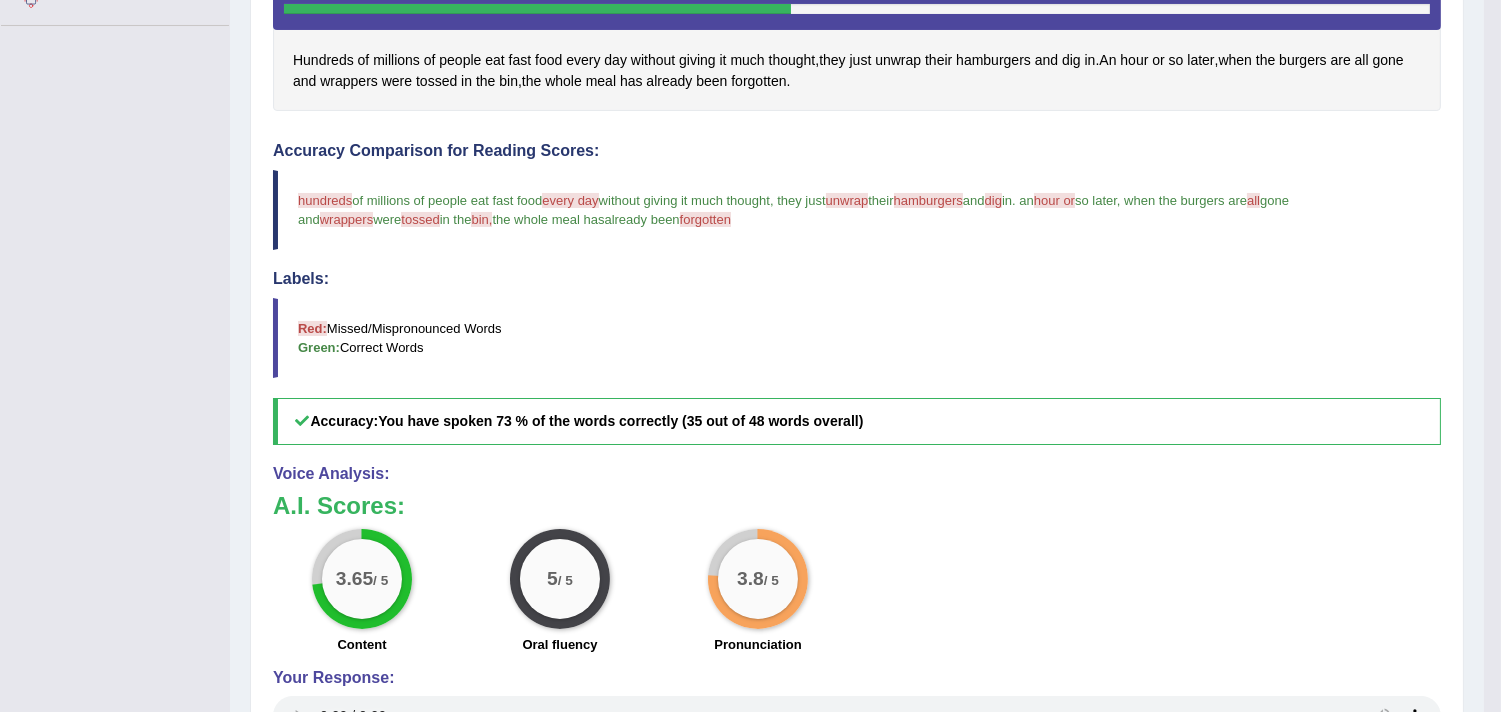 scroll, scrollTop: 467, scrollLeft: 0, axis: vertical 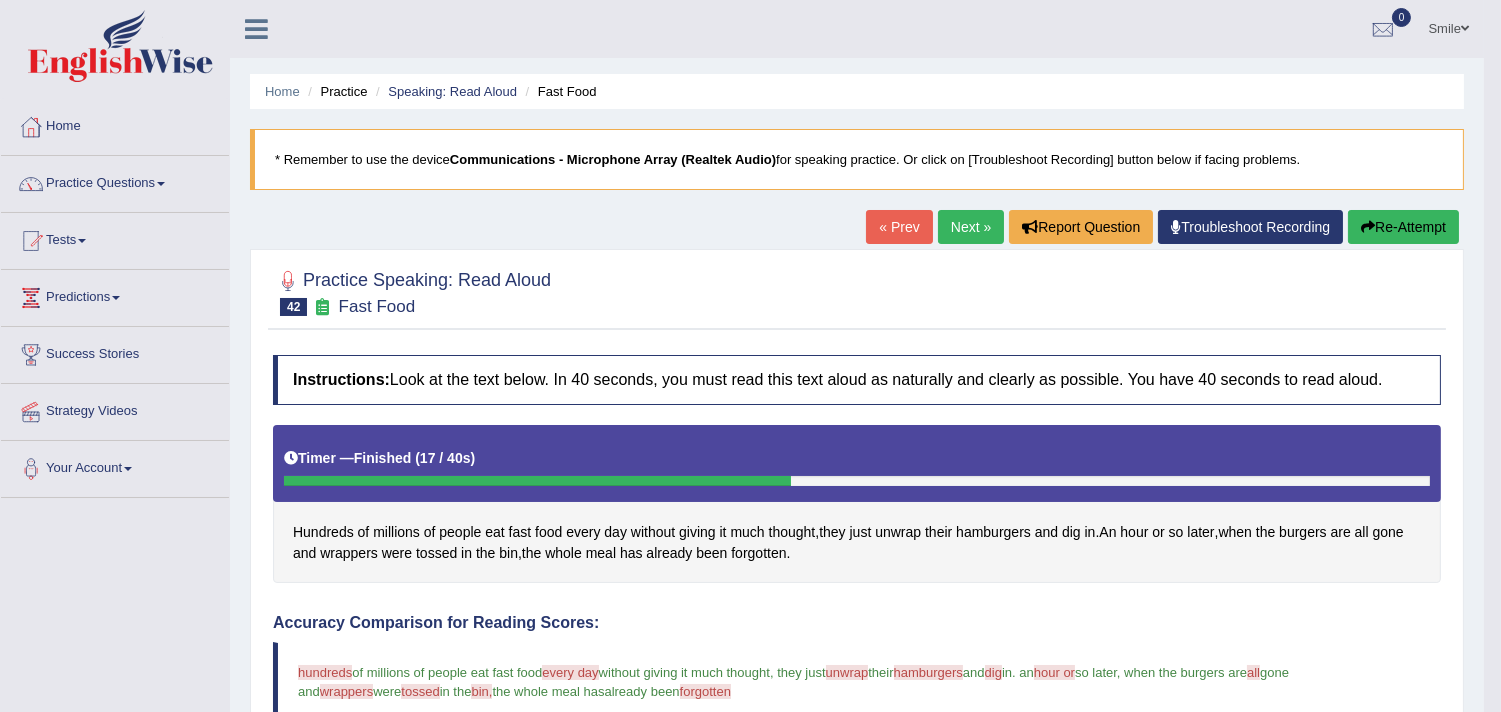click on "Instructions:  Look at the text below. In 40 seconds, you must read this text aloud as naturally and clearly as possible. You have 40 seconds to read aloud.
Timer —  Finished   ( 17 / 40s ) Hundreds   of   millions   of   people   eat   fast   food   every   day   without   giving   it   much   thought ,  they   just   unwrap   their   hamburgers   and   dig   in .  An   hour   or   so   later ,  when   the   burgers   are   all   gone   and   wrappers   were   tossed   in   the   bin ,  the   whole   meal   has   already   been   forgotten . Created with Highcharts 7.1.2 Too low Too high Time Pitch meter: 0 5 10 15 20 25 30 35 40 Created with Highcharts 7.1.2 Great Too slow Too fast Time Speech pace meter: 0 5 10 15 20 25 30 35 40 Accuracy Comparison for Reading Scores: hundreds hundred  of millions of people eat fast food  every day everyday  without giving it much thought ,    they just  unwrap unrap  their  hamburgers ham burgers  and  dig dick  in .    an  hour or hours  so later ," at bounding box center (857, 859) 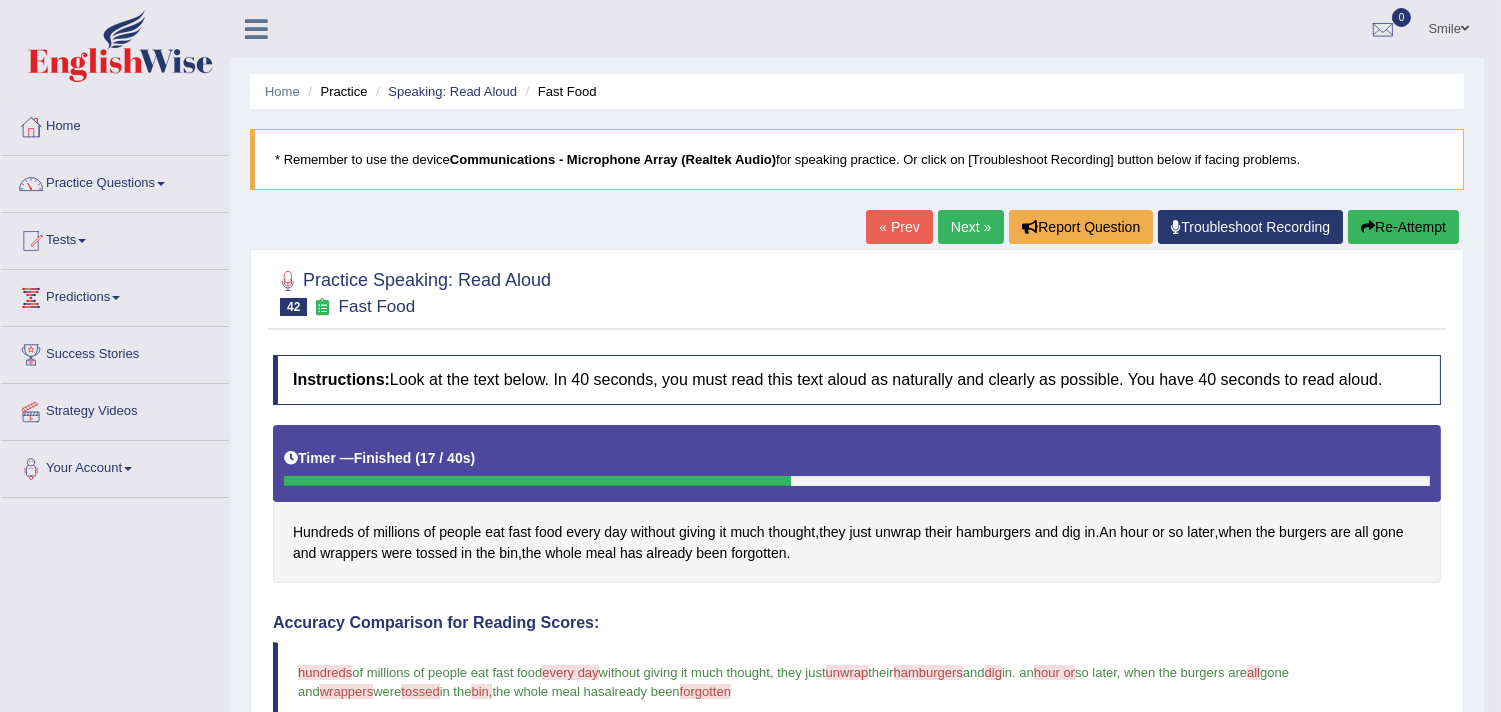 click on "Next »" at bounding box center [971, 227] 